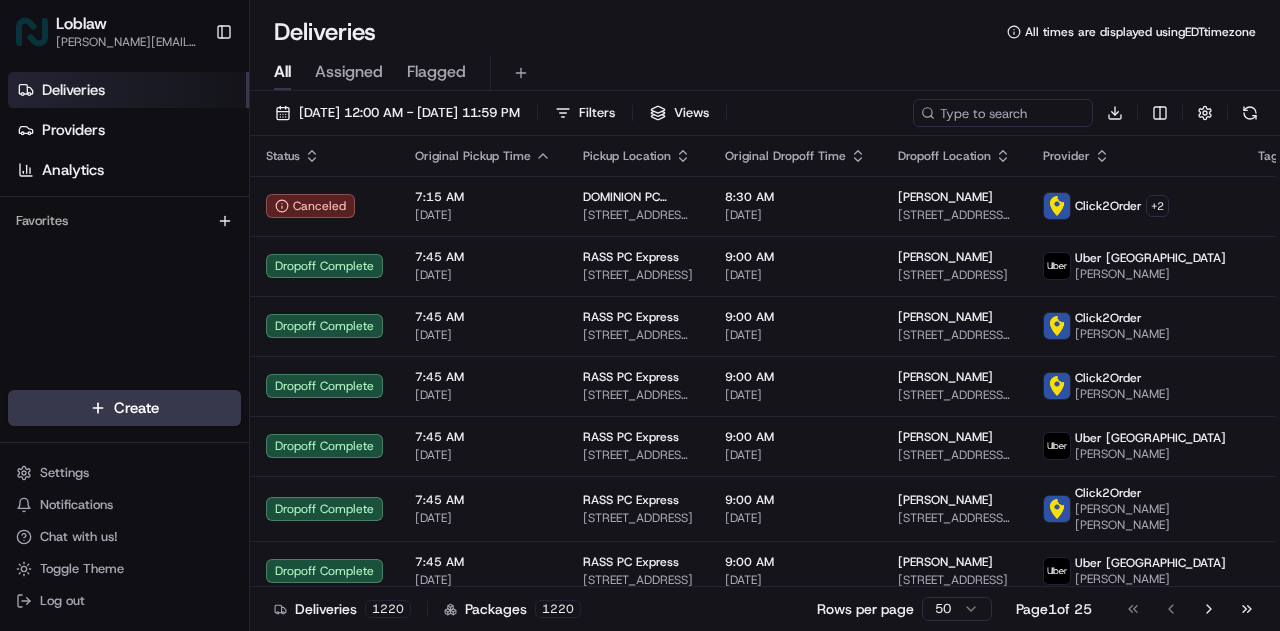 scroll, scrollTop: 0, scrollLeft: 0, axis: both 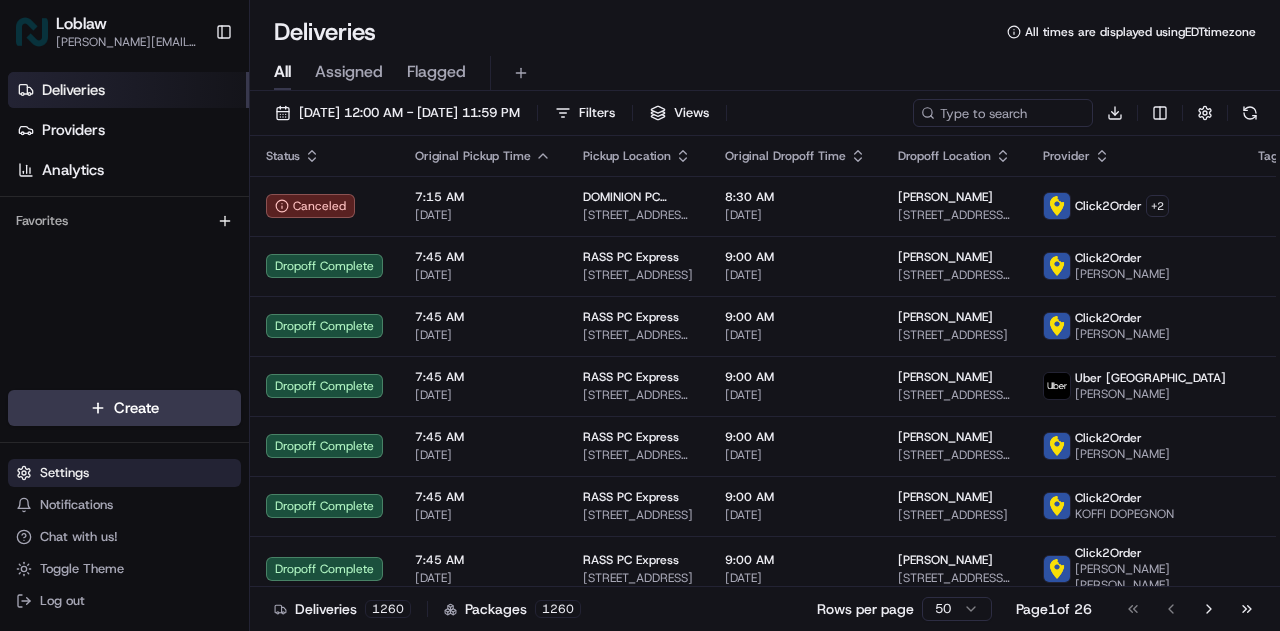 click on "Settings" at bounding box center (124, 473) 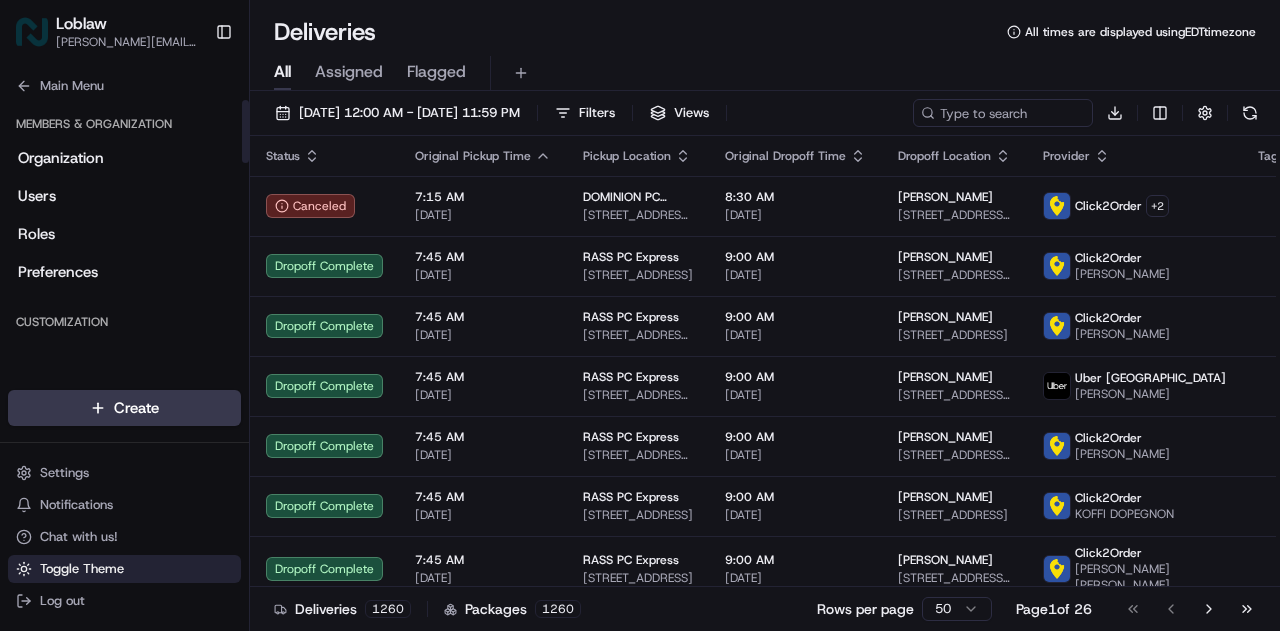 click on "Toggle Theme" at bounding box center (82, 569) 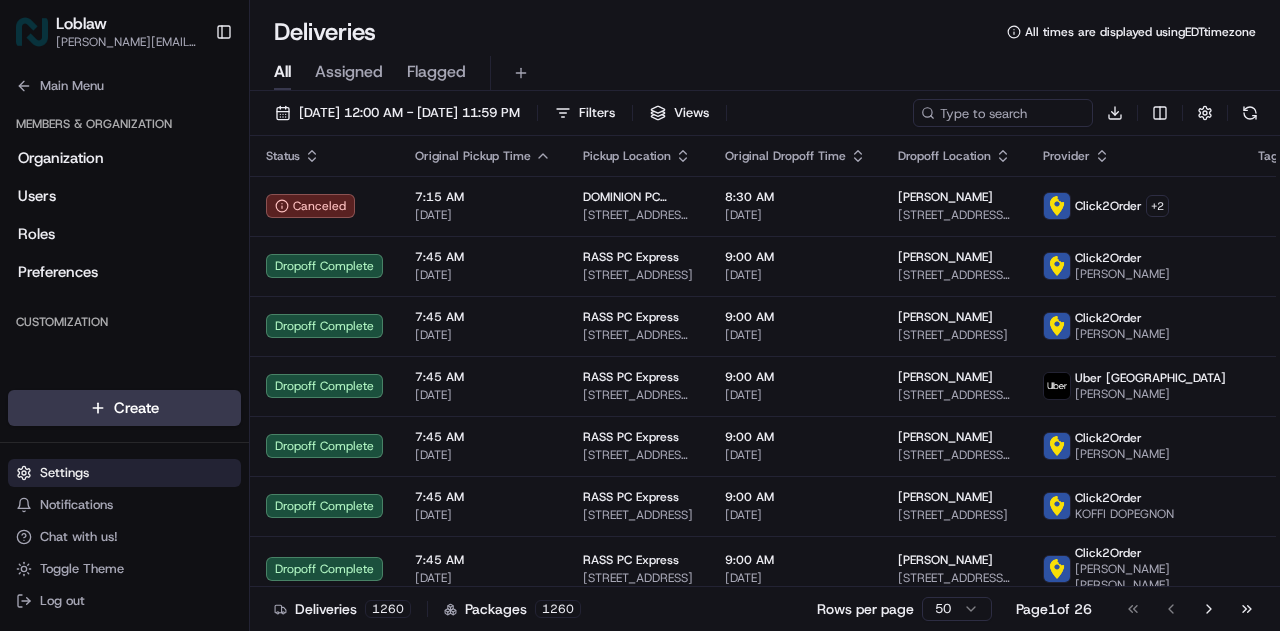 click on "Settings" at bounding box center (64, 473) 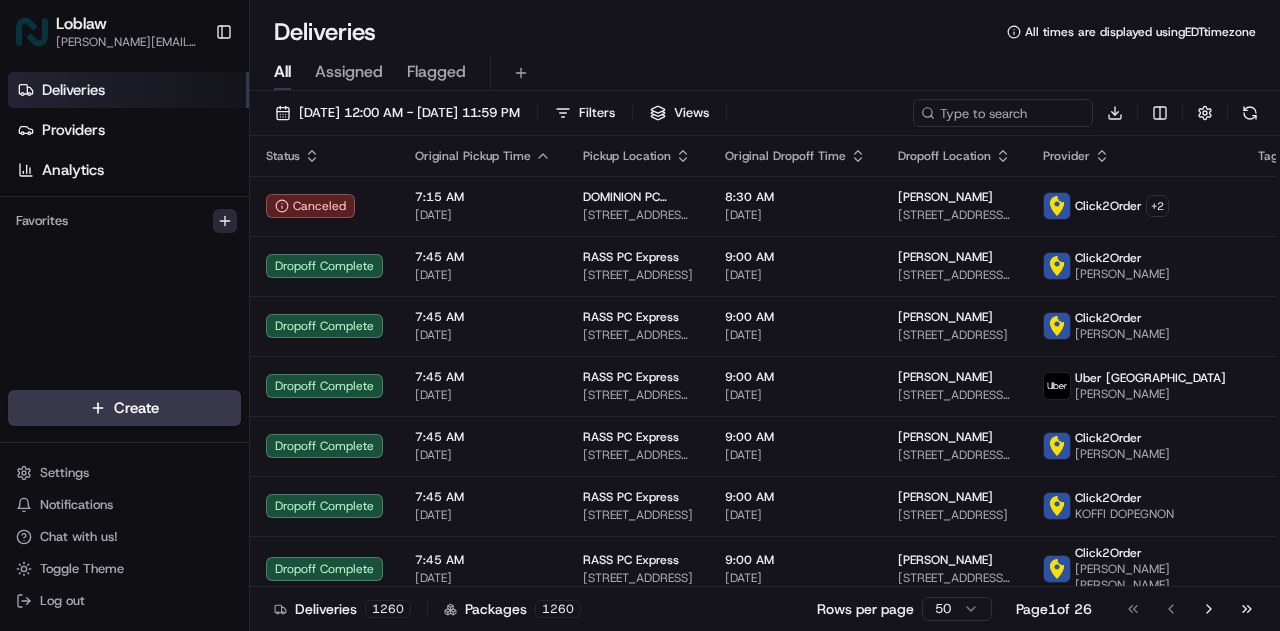 click 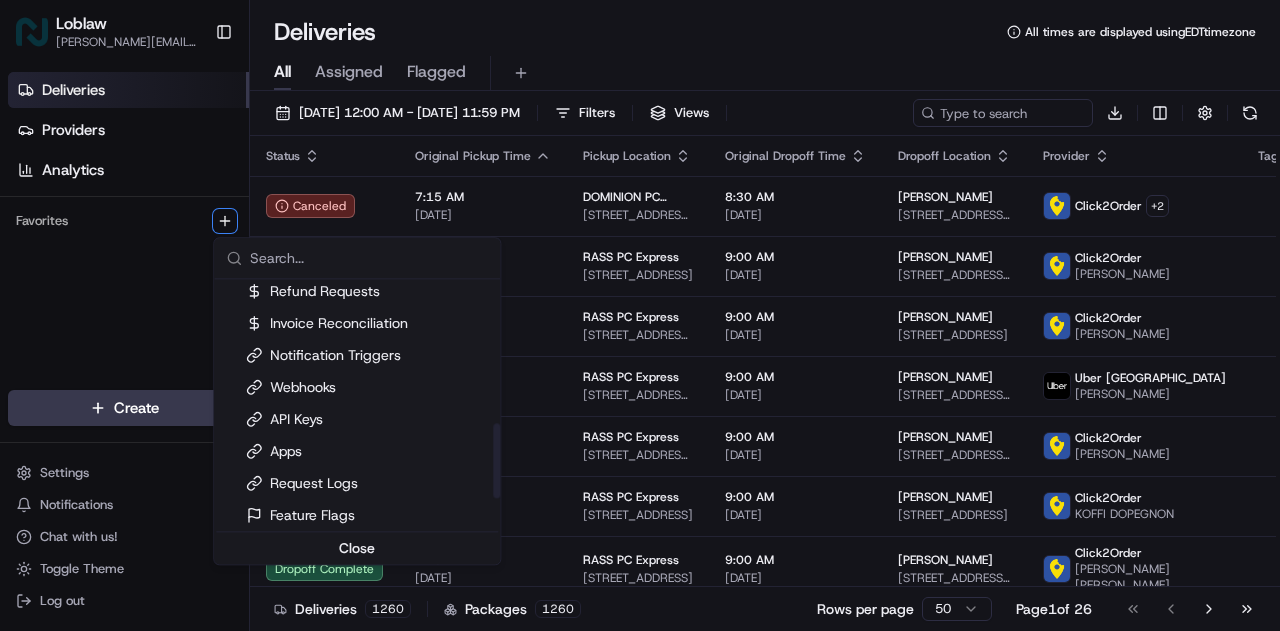 scroll, scrollTop: 582, scrollLeft: 0, axis: vertical 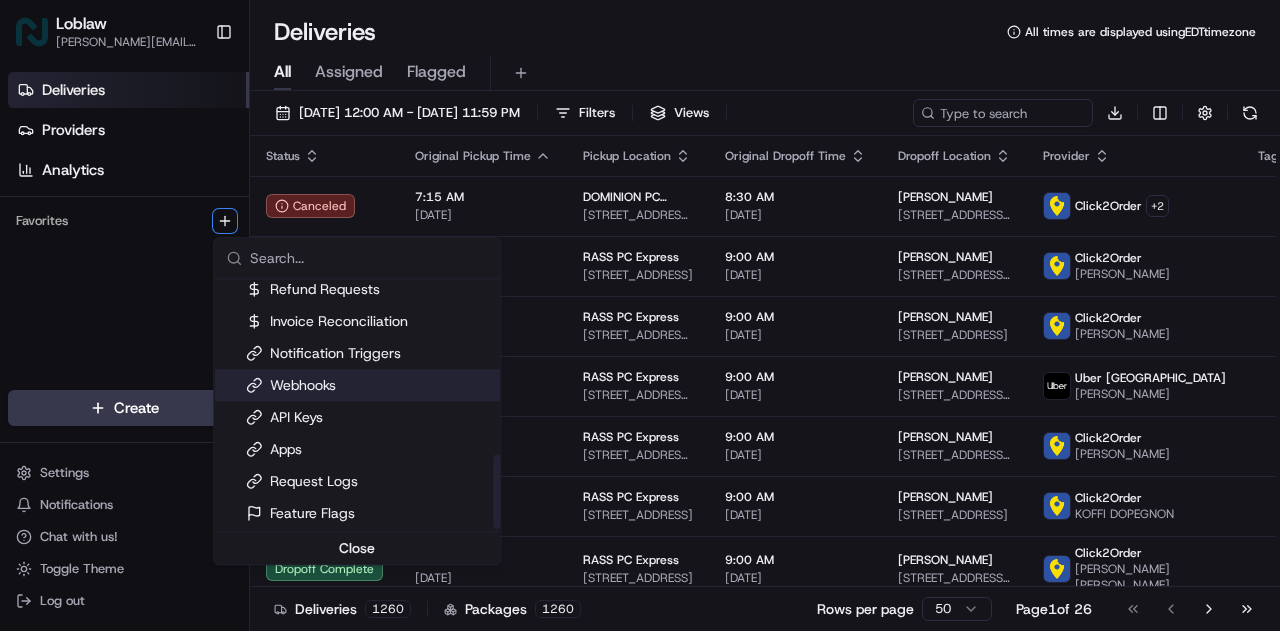 click on "Loblaw [PERSON_NAME][EMAIL_ADDRESS][DOMAIN_NAME] Toggle Sidebar Deliveries Providers Analytics Favorites Main Menu Members & Organization Organization Users Roles Preferences Customization Tracking Orchestration Automations Dispatch Strategy Locations Pickup Locations Dropoff Locations Billing Billing Refund Requests Integrations Notification Triggers Webhooks API Keys Request Logs Create Settings Notifications Chat with us! Toggle Theme Log out Deliveries All times are displayed using  EDT  timezone All Assigned Flagged [DATE] 12:00 AM - [DATE] 11:59 PM Filters Views Download Status Original Pickup Time Pickup Location Original Dropoff Time Dropoff Location Provider Tag Adjusted Pickup Time Actual Pickup Time Actual Dropoff Time Adjusted Dropoff Time Driving Distance Reference Id Action Canceled 7:15 AM [DATE] DOMINION PC Express [STREET_ADDRESS][PERSON_NAME] 8:30 AM [DATE] [PERSON_NAME] [STREET_ADDRESS][US_STATE] Click2Order + 2 8:54 AM 50" at bounding box center [640, 315] 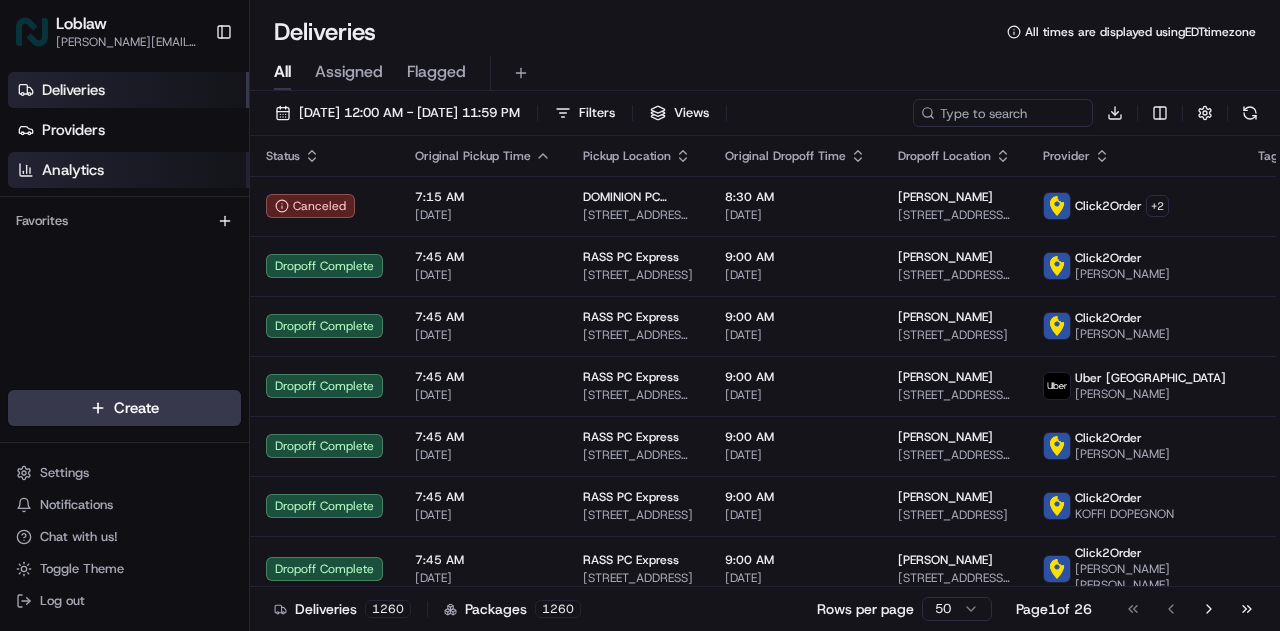 click on "Analytics" at bounding box center [73, 170] 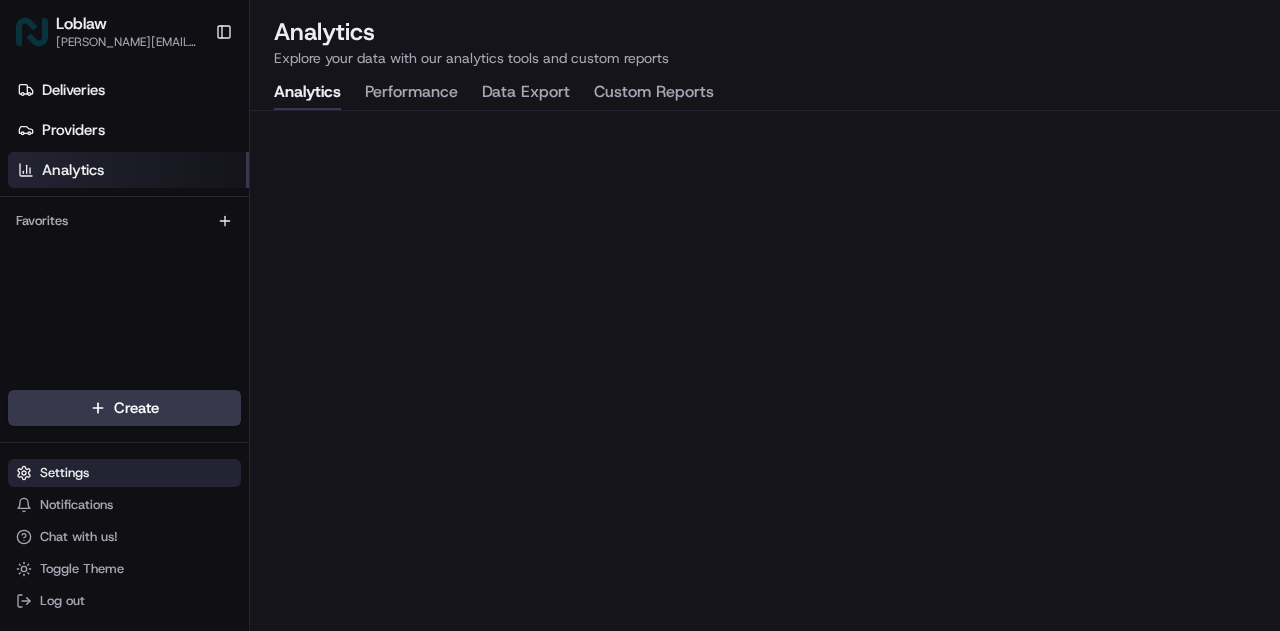 click on "Settings" at bounding box center (64, 473) 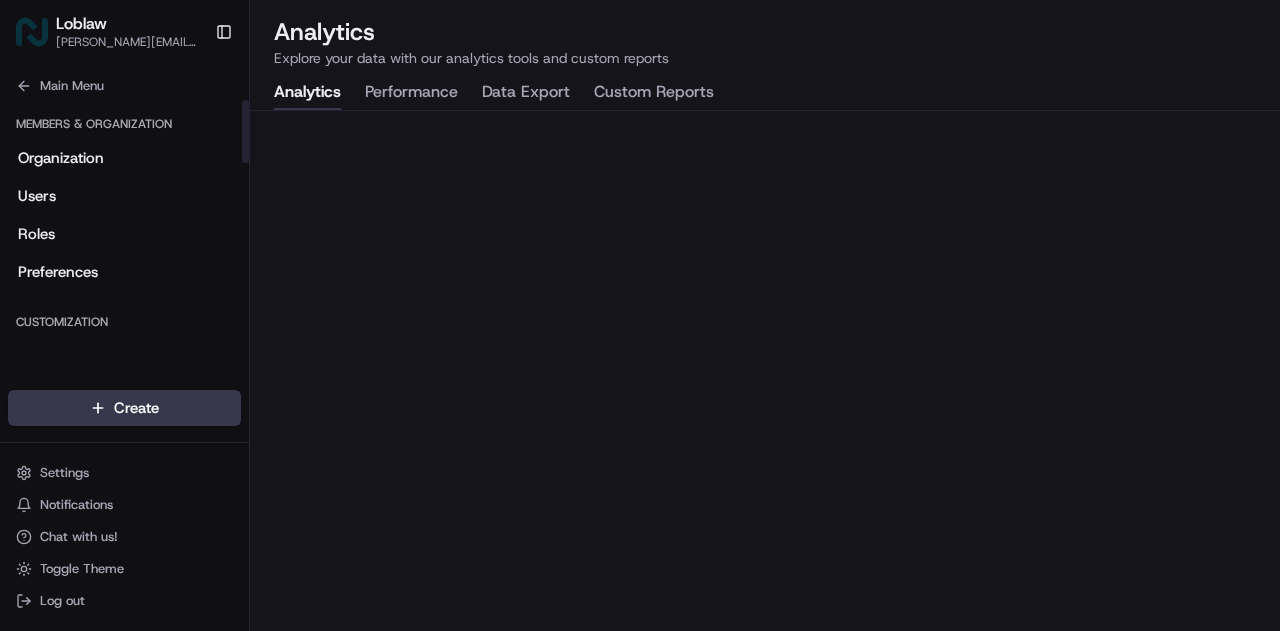 click on "Customization" at bounding box center [124, 322] 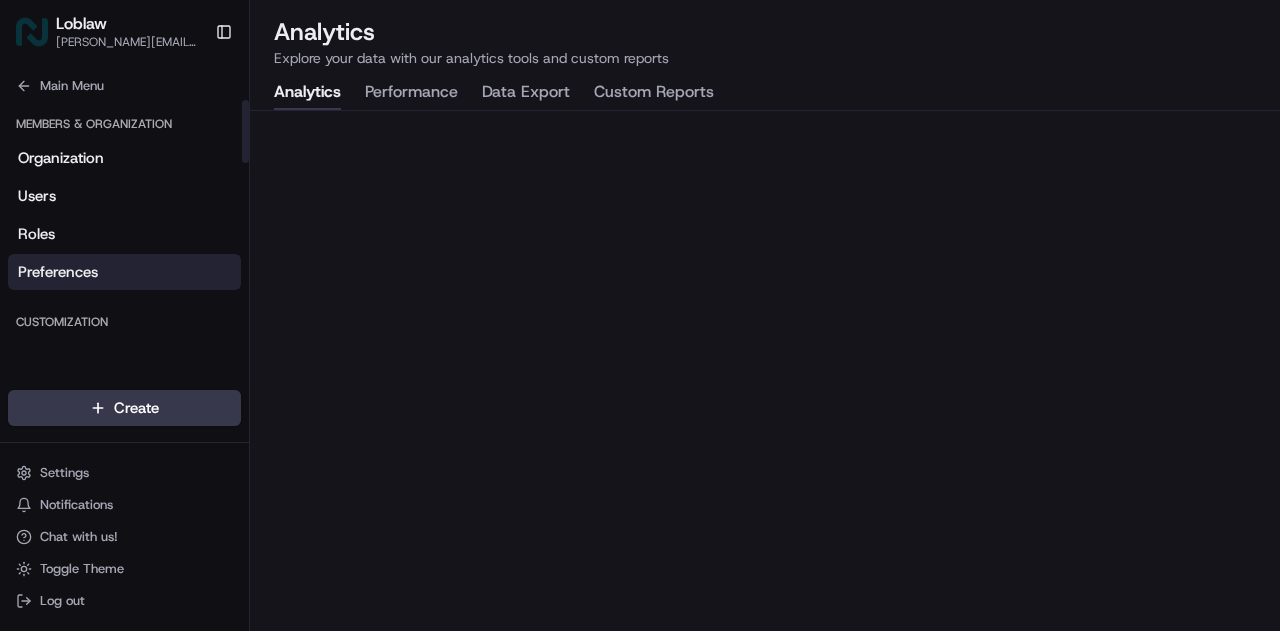 click on "Preferences" at bounding box center [58, 272] 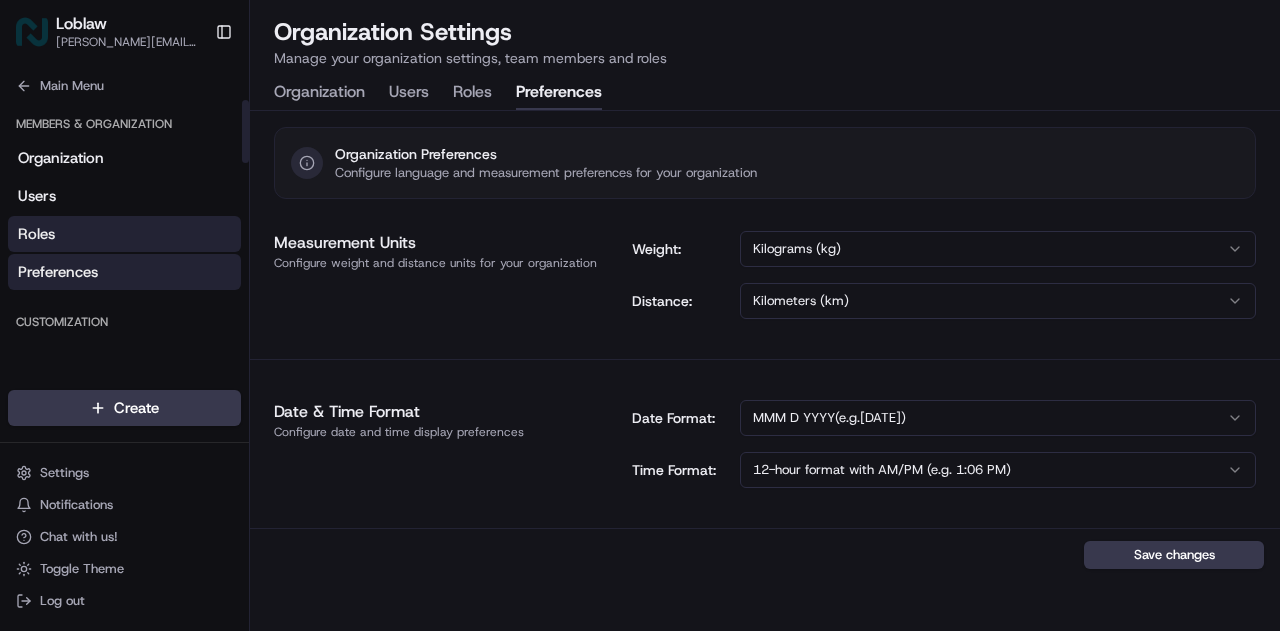 click on "Roles" at bounding box center (124, 234) 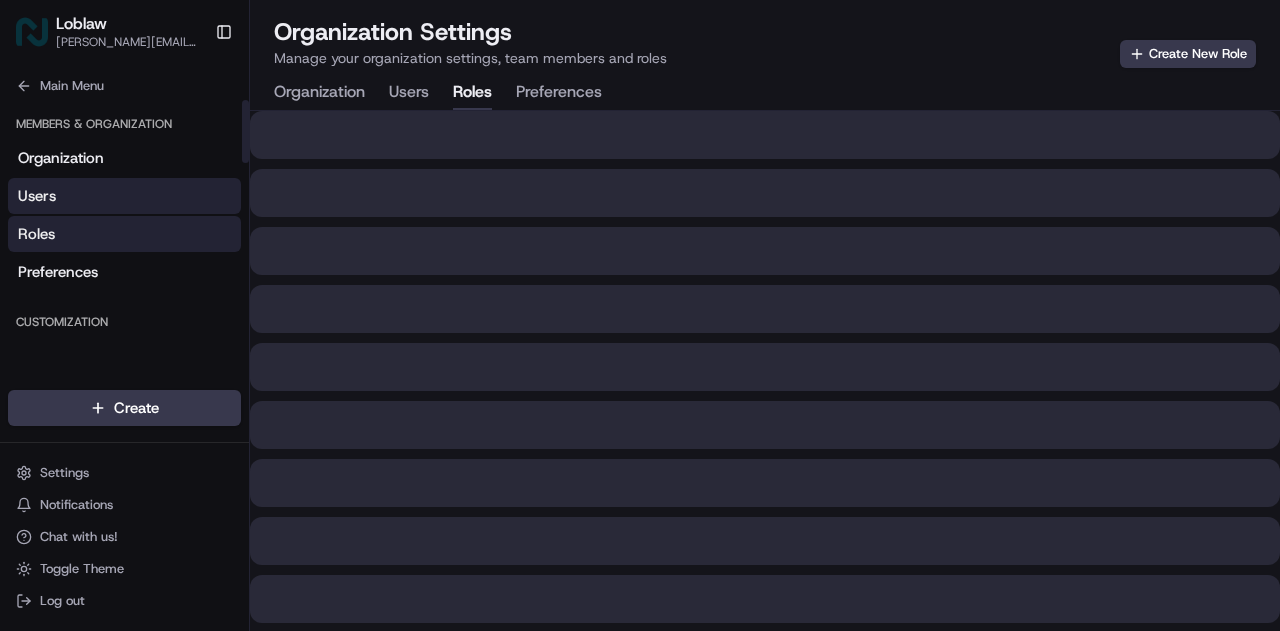click on "Users" at bounding box center (124, 196) 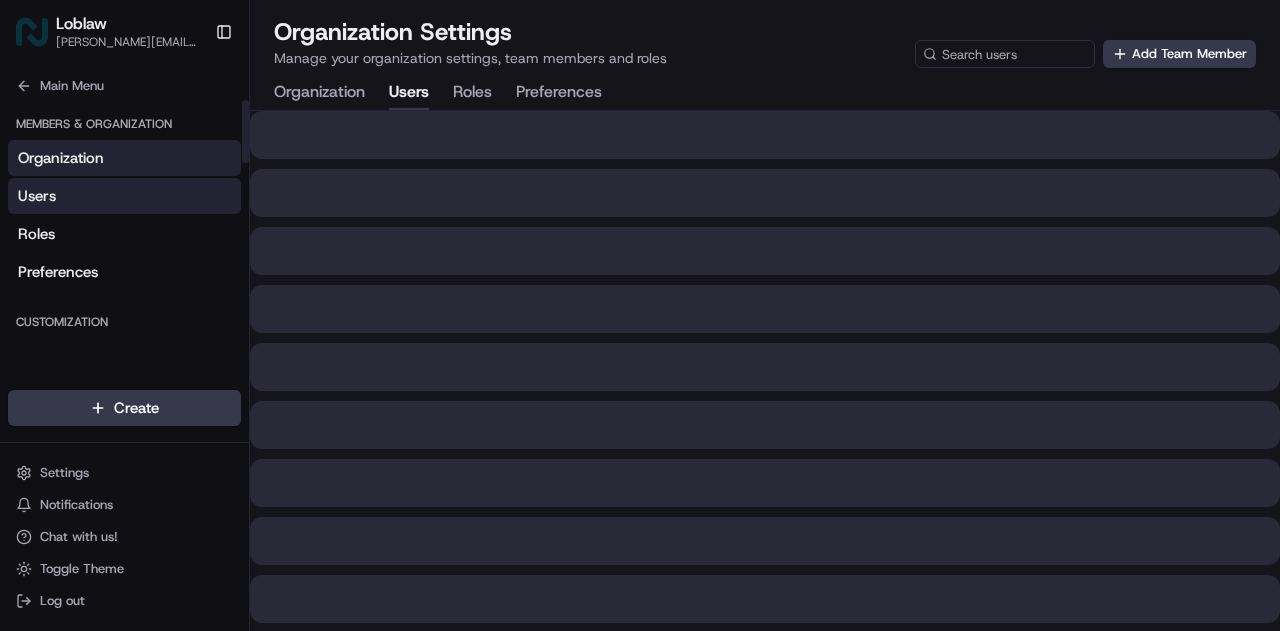 click on "Organization" at bounding box center (61, 158) 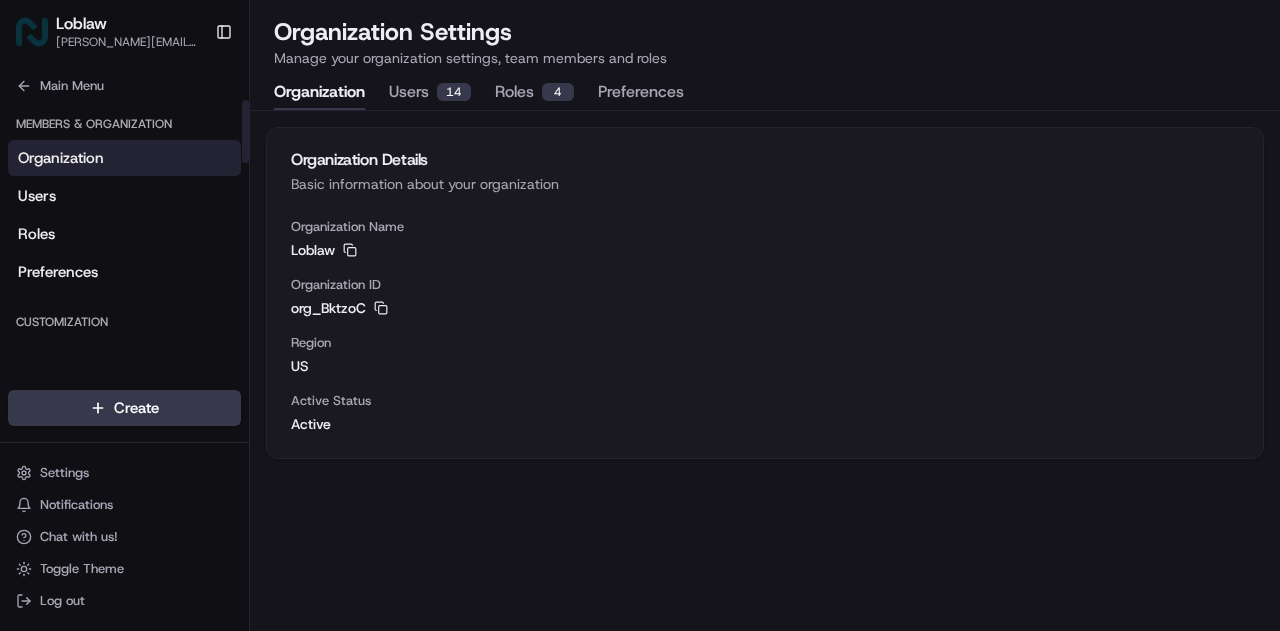 click on "Members & Organization Organization Users Roles Preferences" at bounding box center [124, 199] 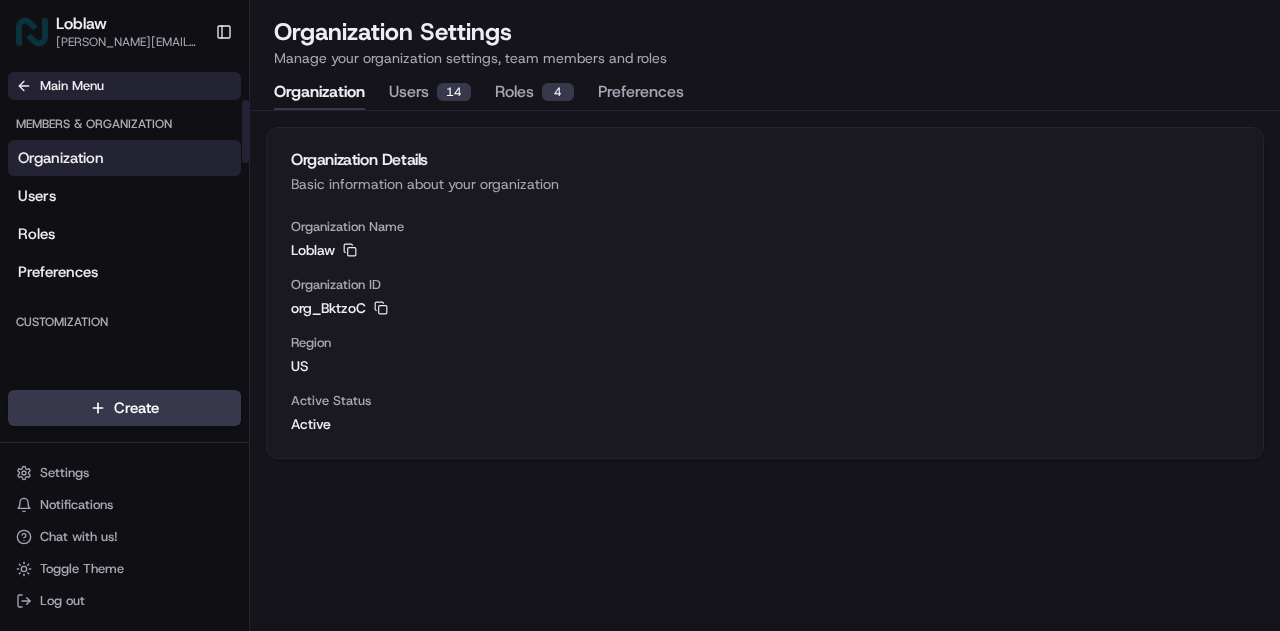 click on "Main Menu" at bounding box center [72, 86] 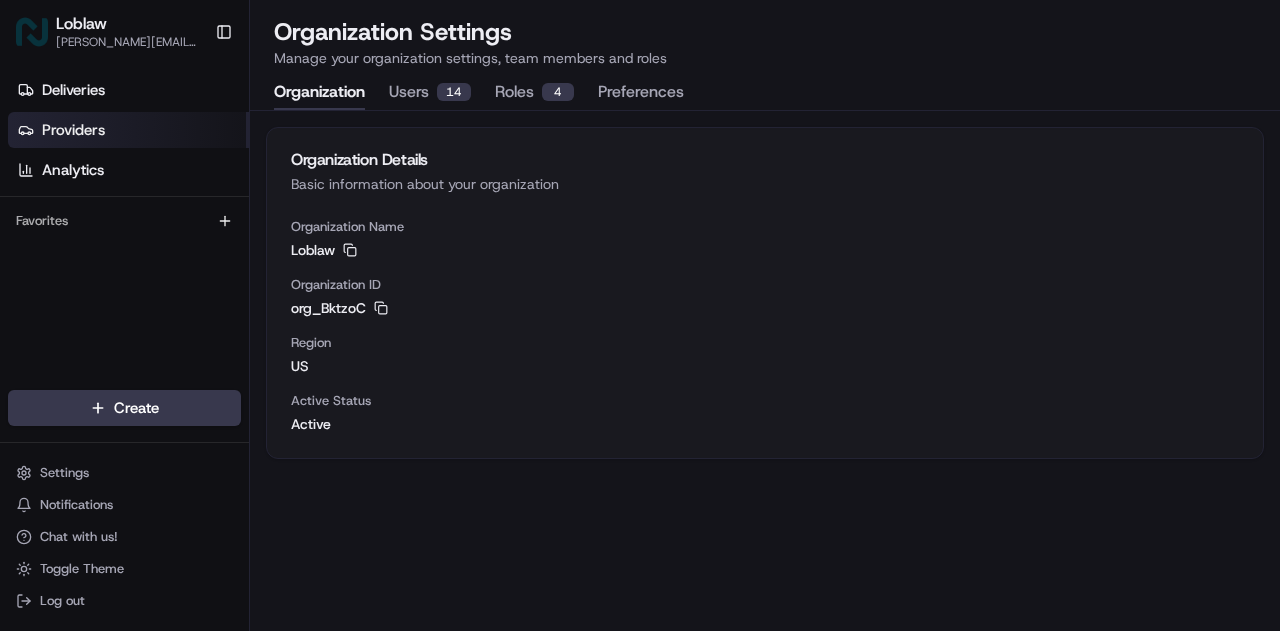 click on "Providers" at bounding box center (73, 130) 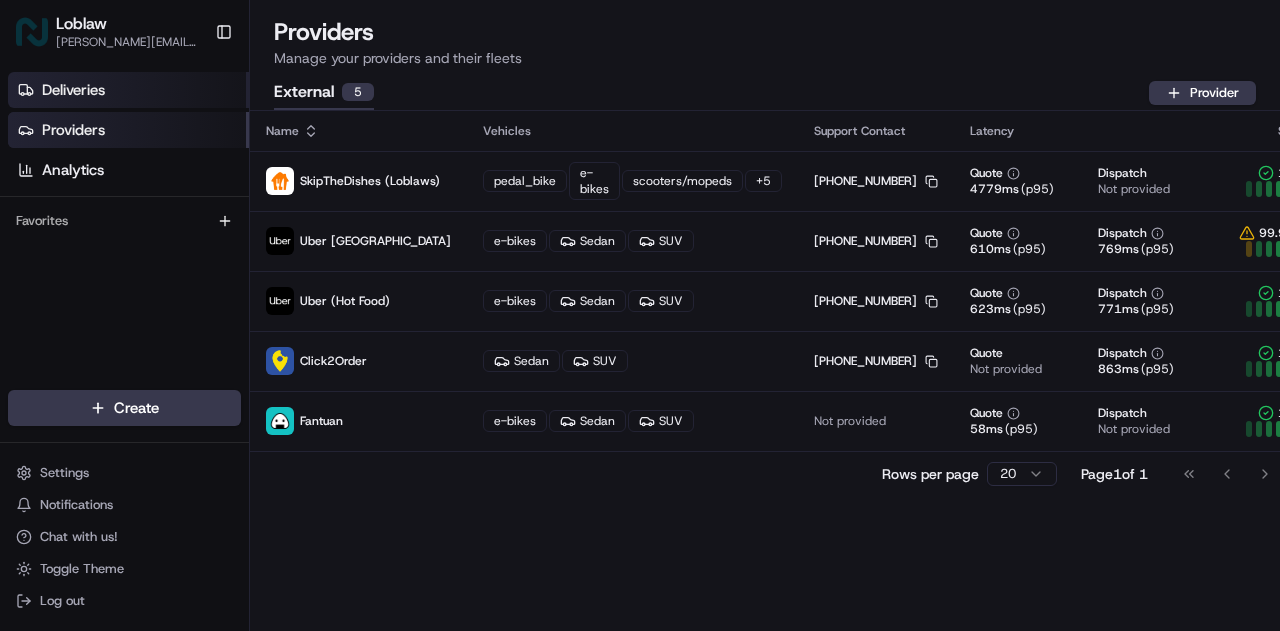 click on "Deliveries" at bounding box center [73, 90] 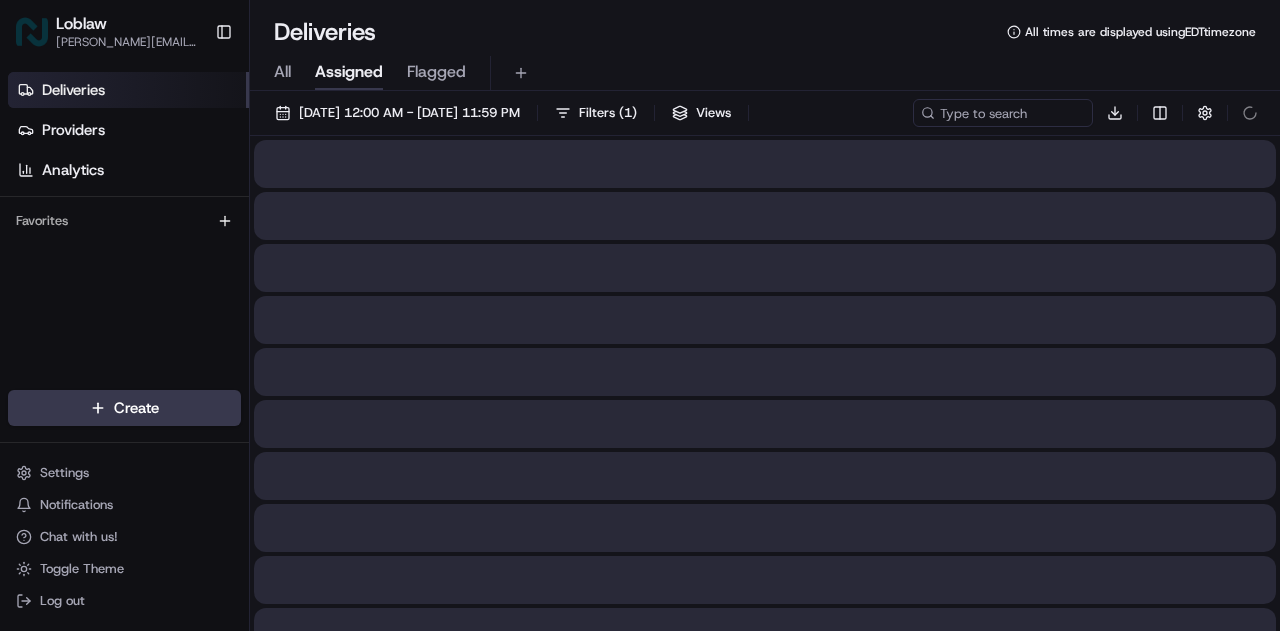 click on "Assigned" at bounding box center (349, 72) 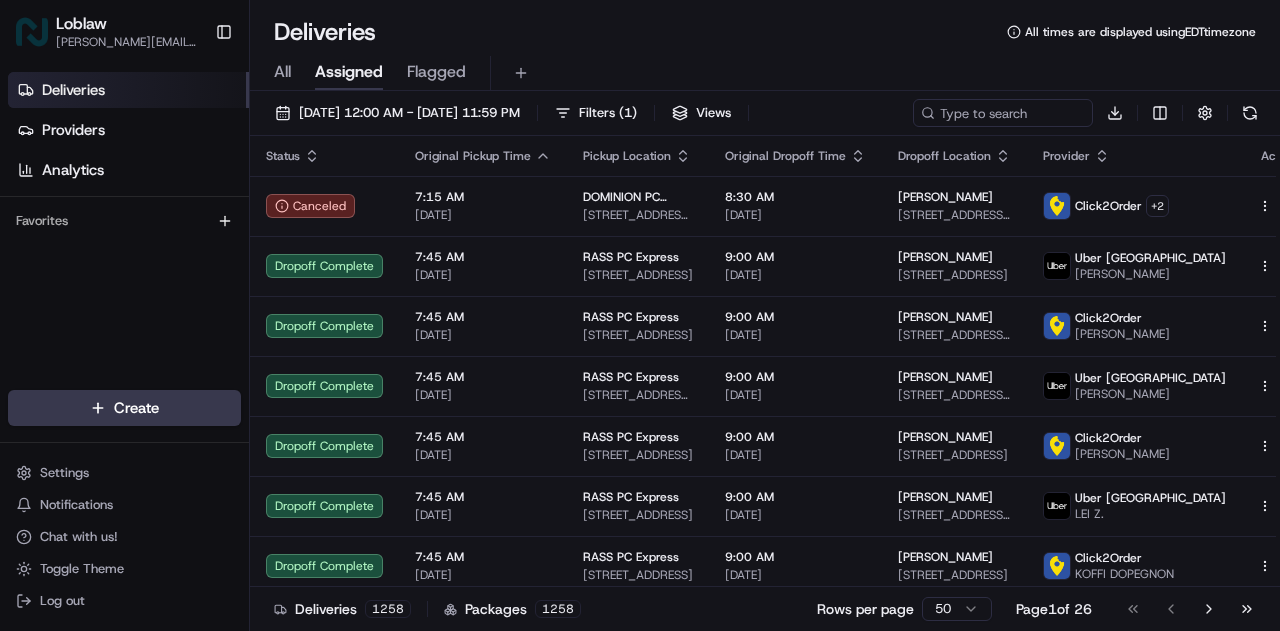 click on "All" at bounding box center (282, 72) 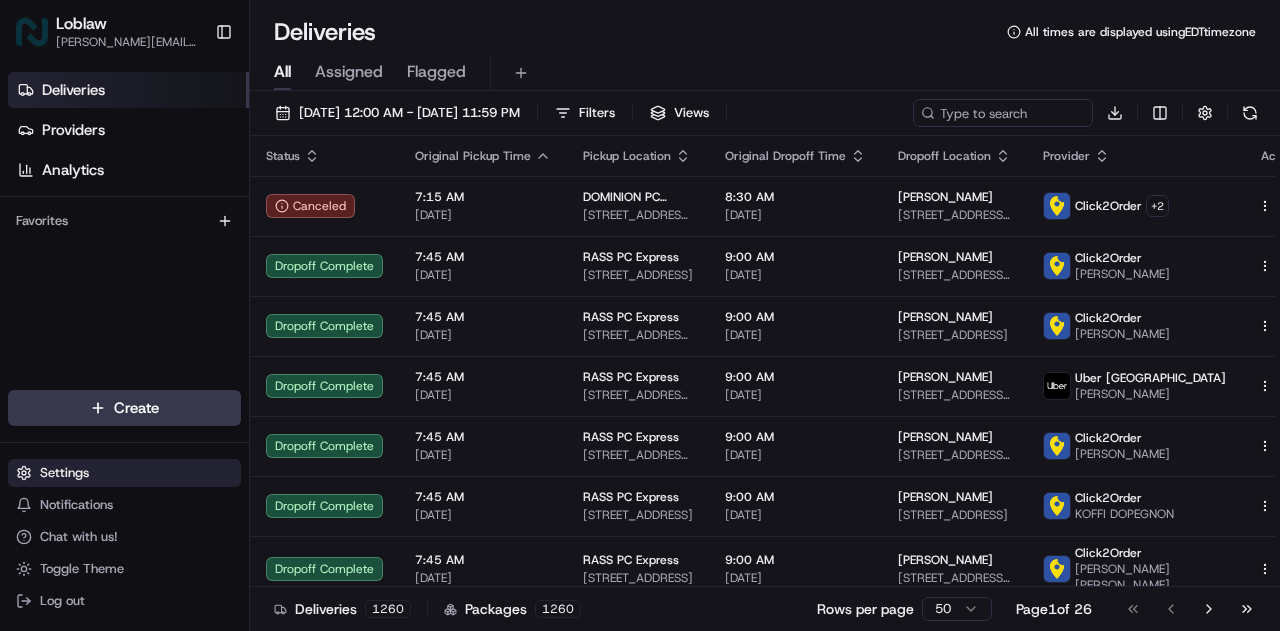 click on "Settings" at bounding box center (64, 473) 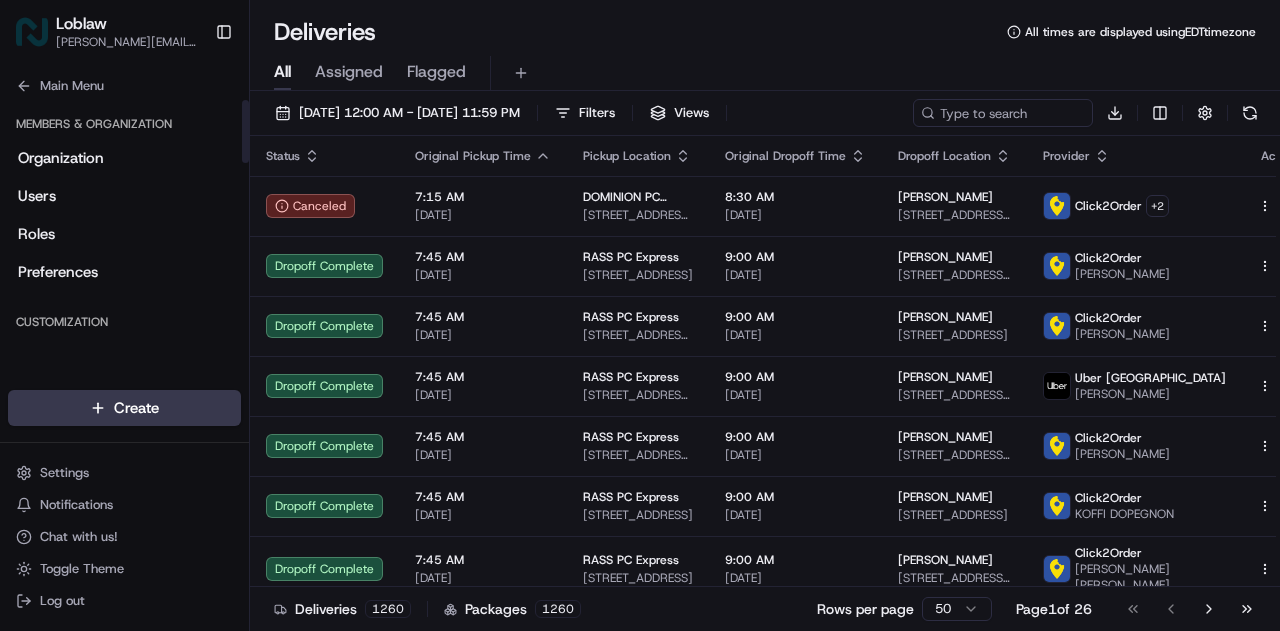 click on "Customization" at bounding box center [124, 322] 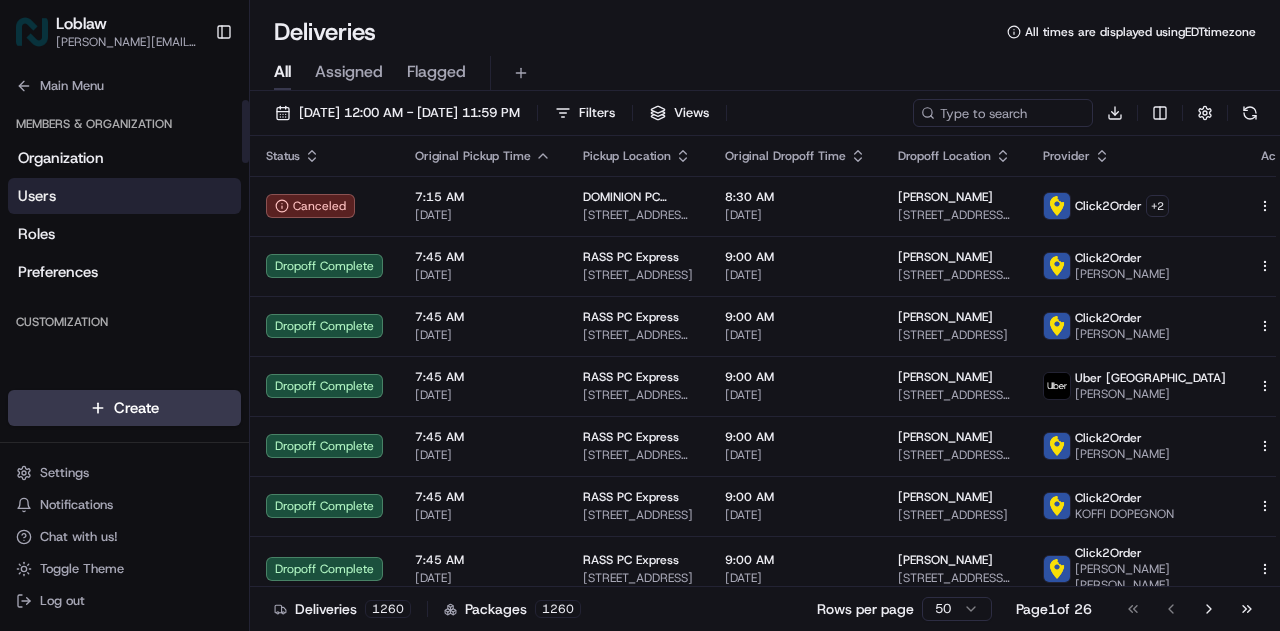 click on "Users" at bounding box center [37, 196] 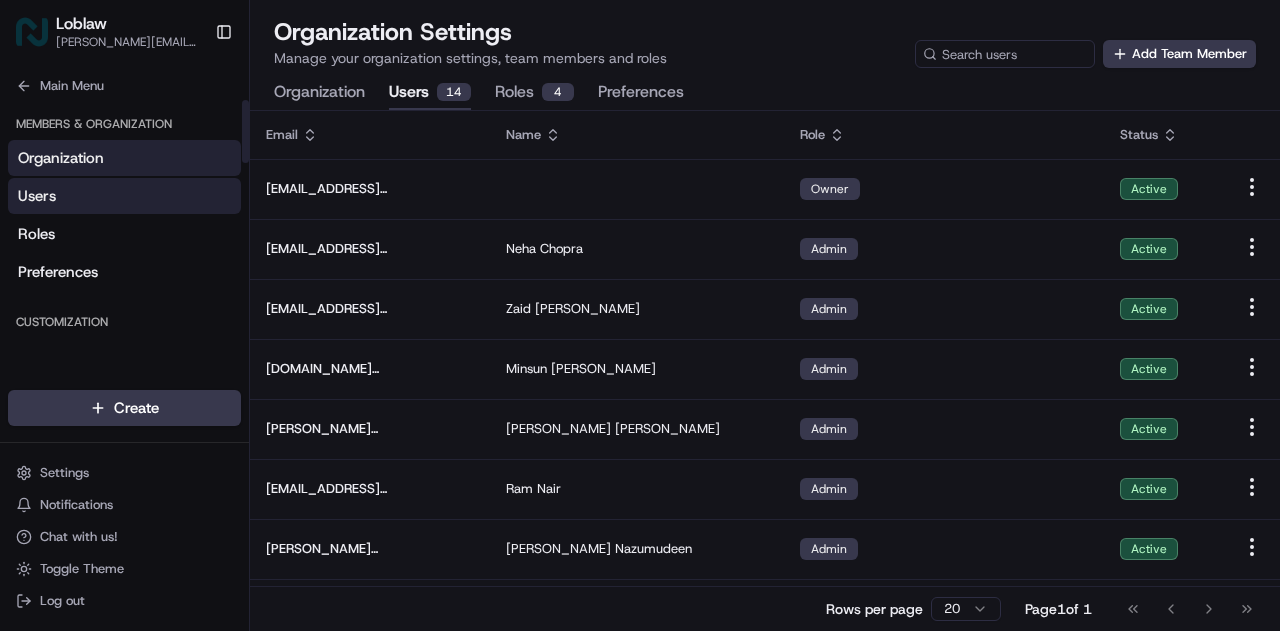 click on "Organization" at bounding box center [124, 158] 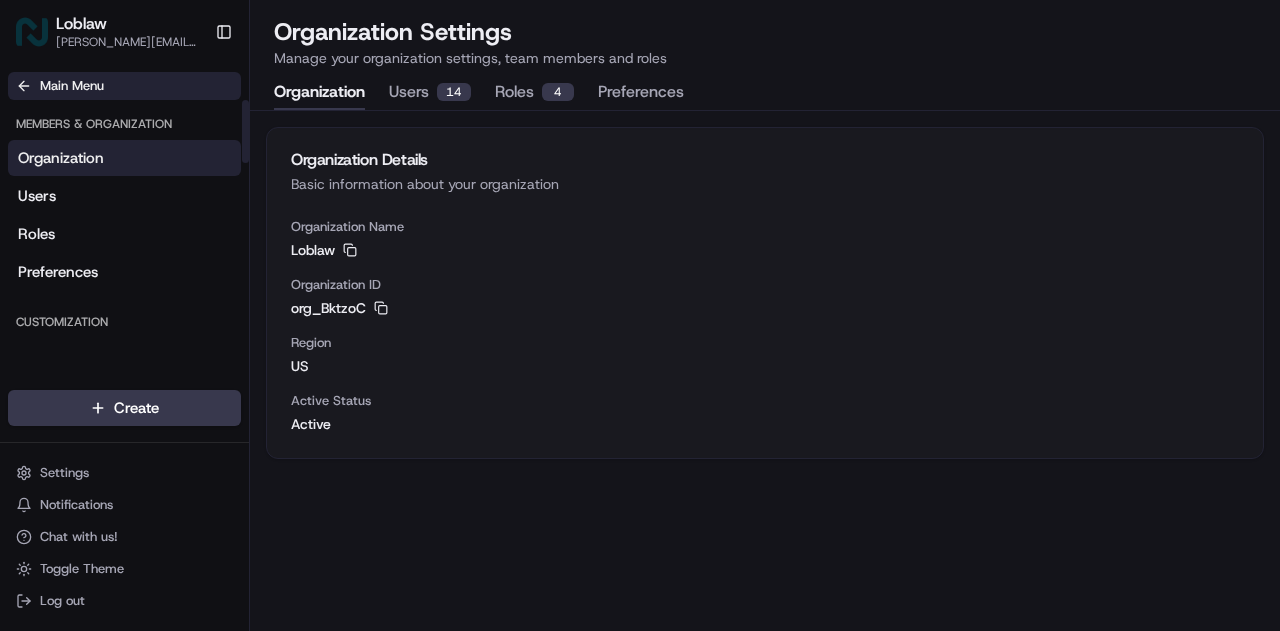 click 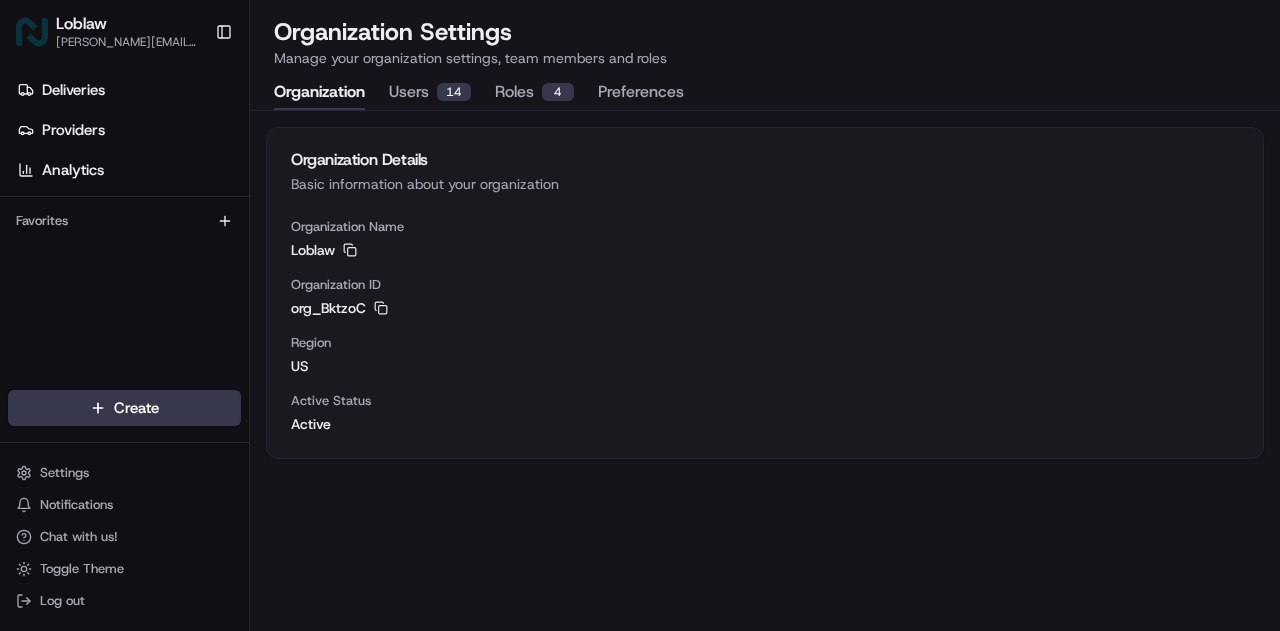click on "Deliveries Providers Analytics" at bounding box center [124, 130] 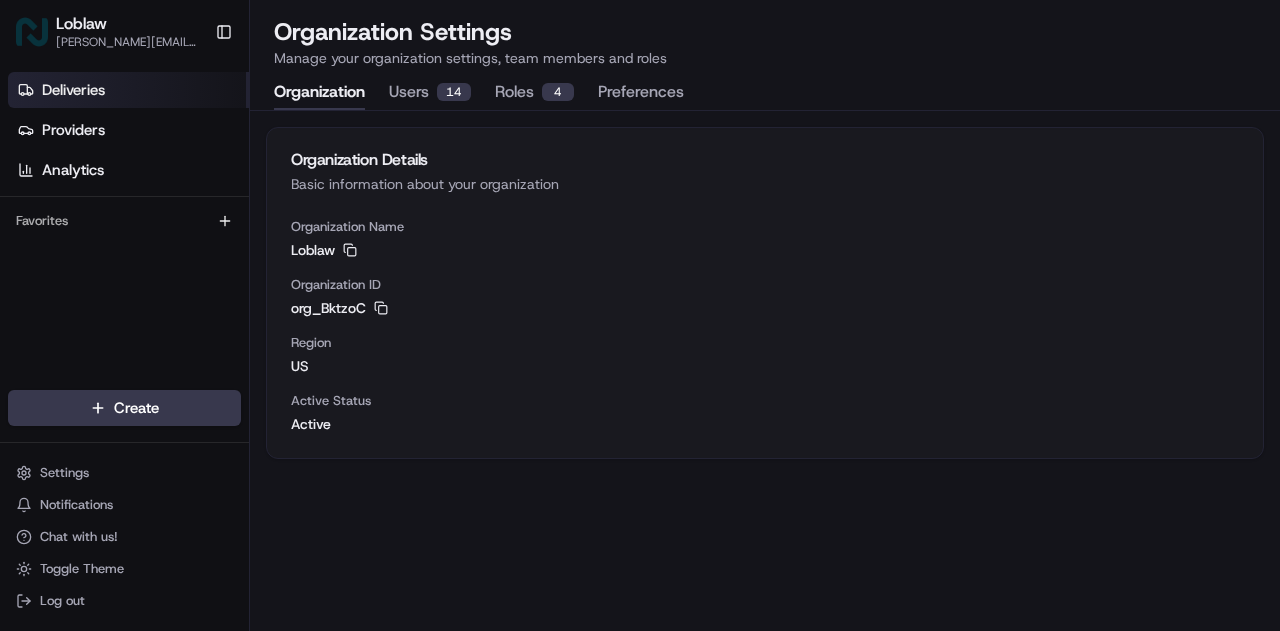 click on "Deliveries" at bounding box center (128, 90) 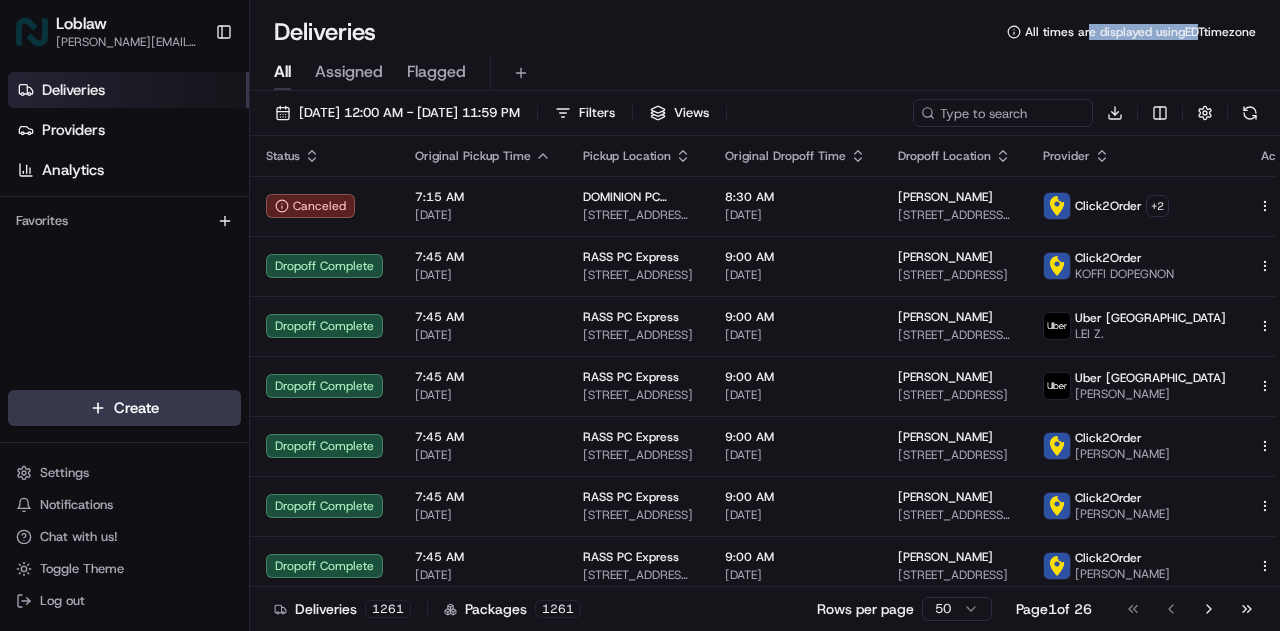 drag, startPoint x: 1083, startPoint y: 33, endPoint x: 1193, endPoint y: 31, distance: 110.01818 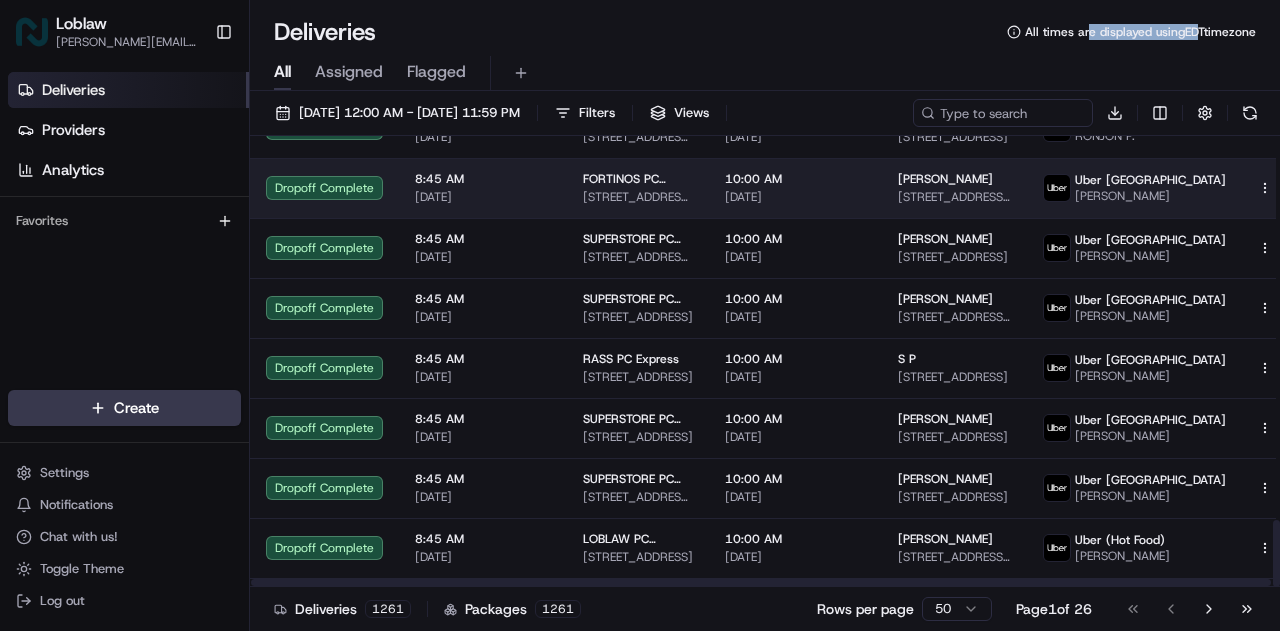 scroll, scrollTop: 2588, scrollLeft: 0, axis: vertical 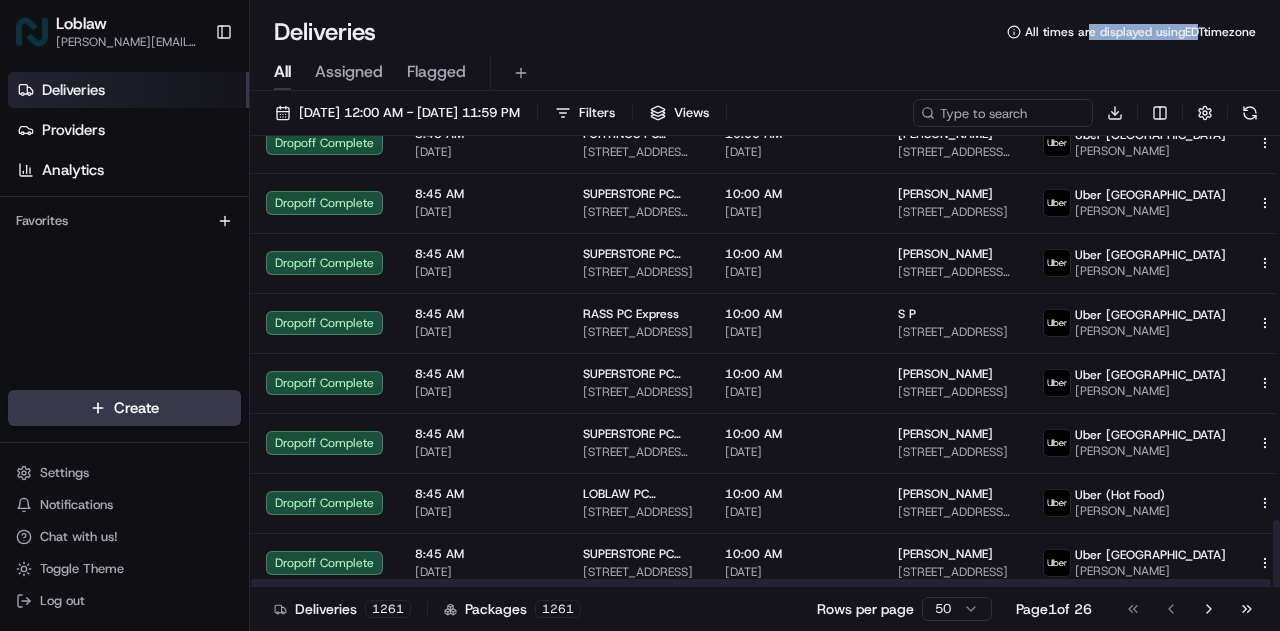 click on "Flagged" at bounding box center (436, 72) 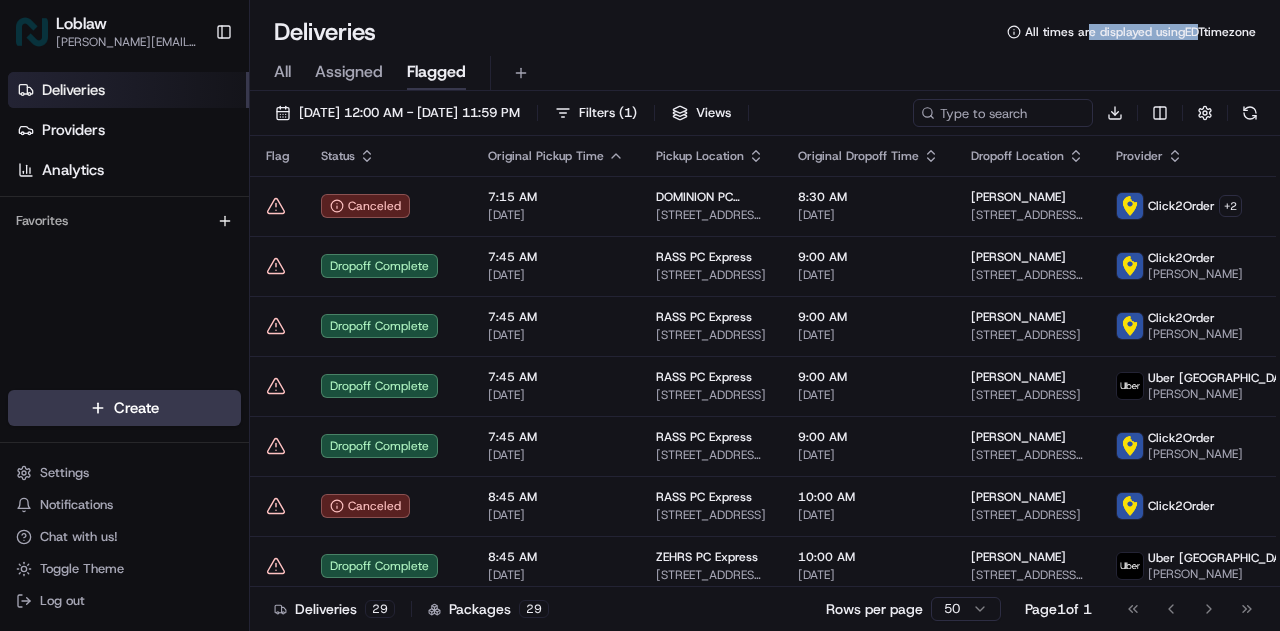 click on "All times are displayed using  EDT  timezone" at bounding box center (1140, 32) 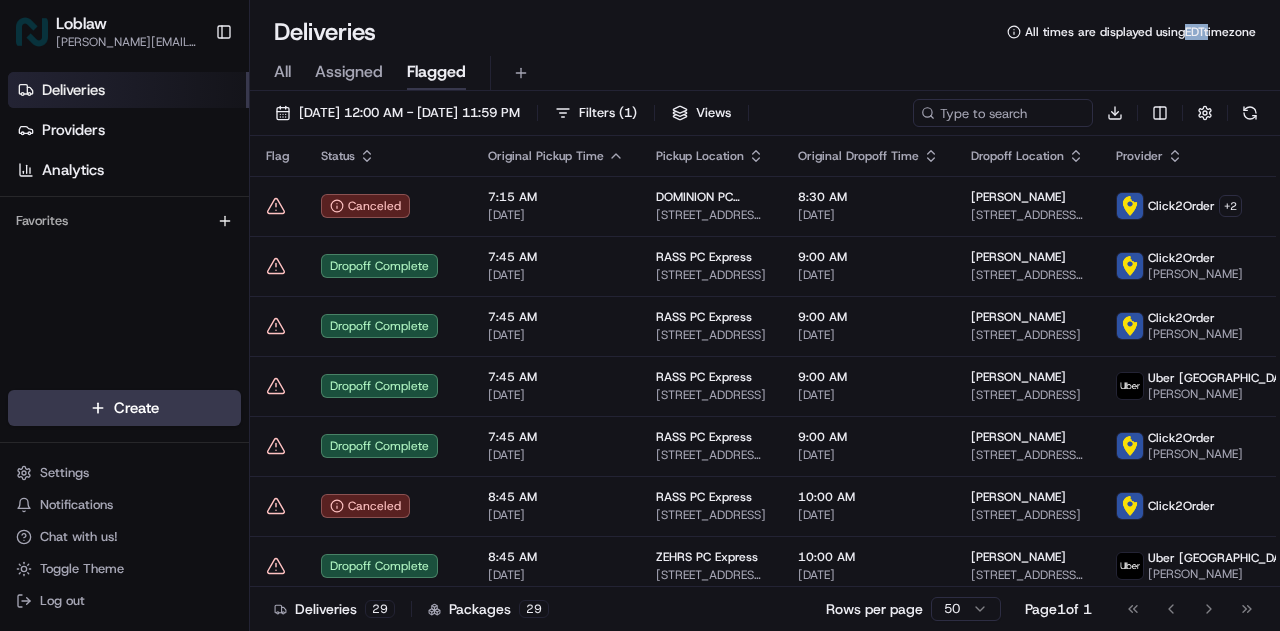 click on "All times are displayed using  EDT  timezone" at bounding box center (1140, 32) 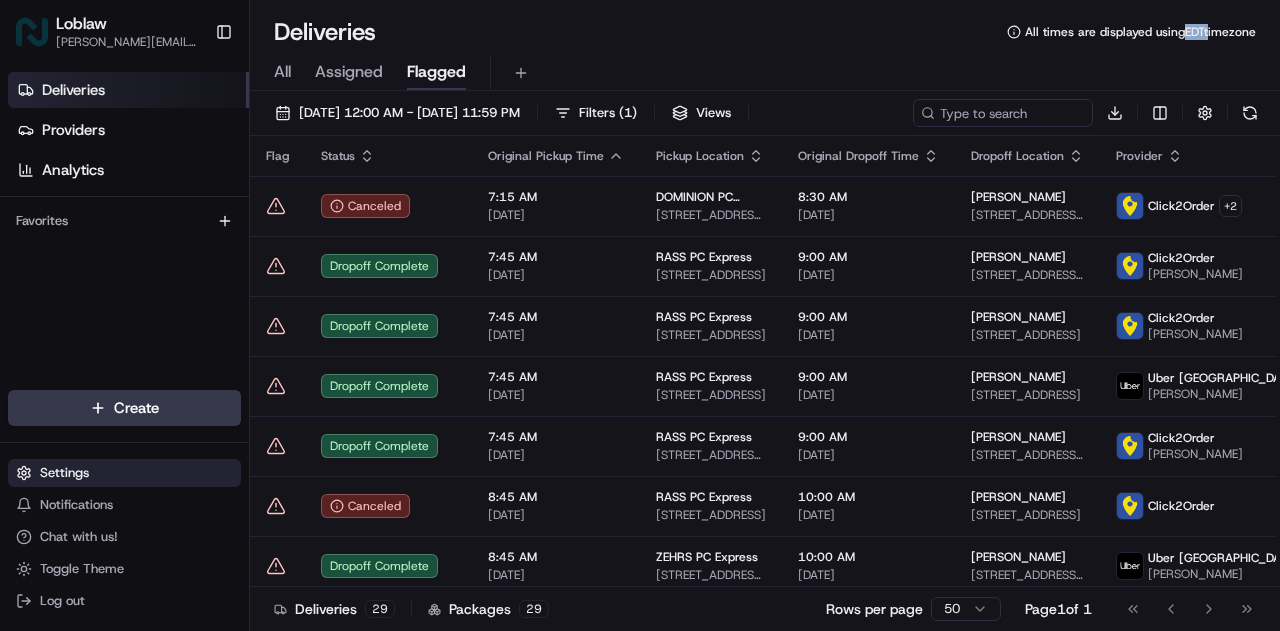 click on "Settings" at bounding box center [64, 473] 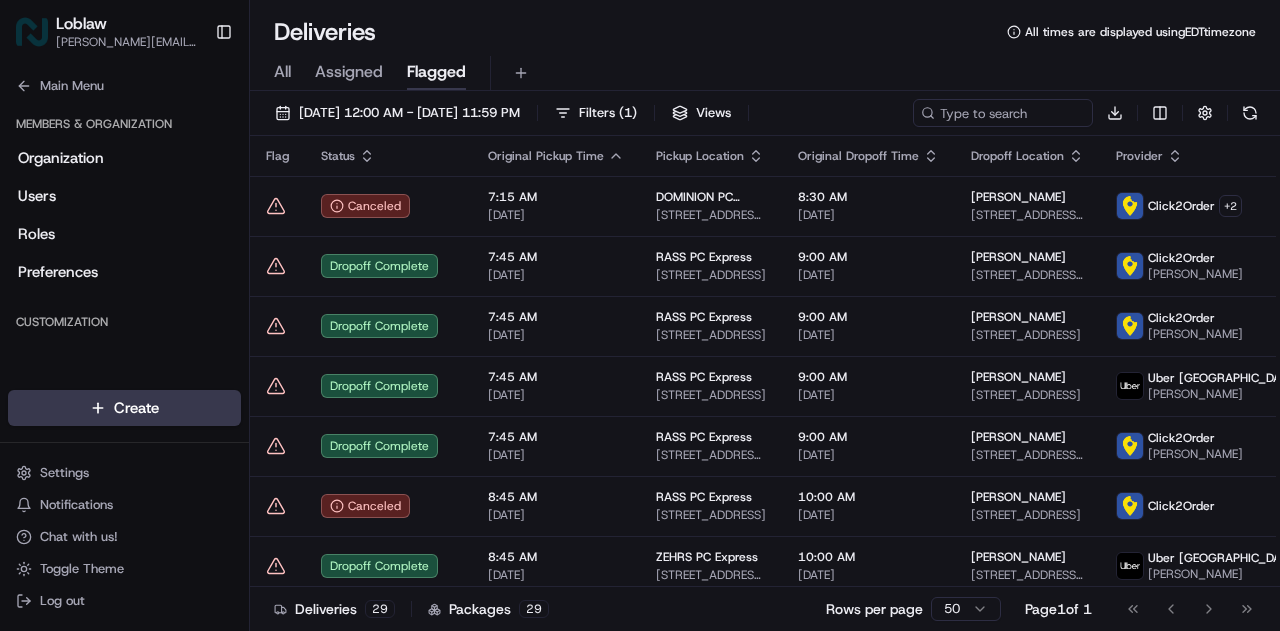 click on "Customization" at bounding box center [124, 322] 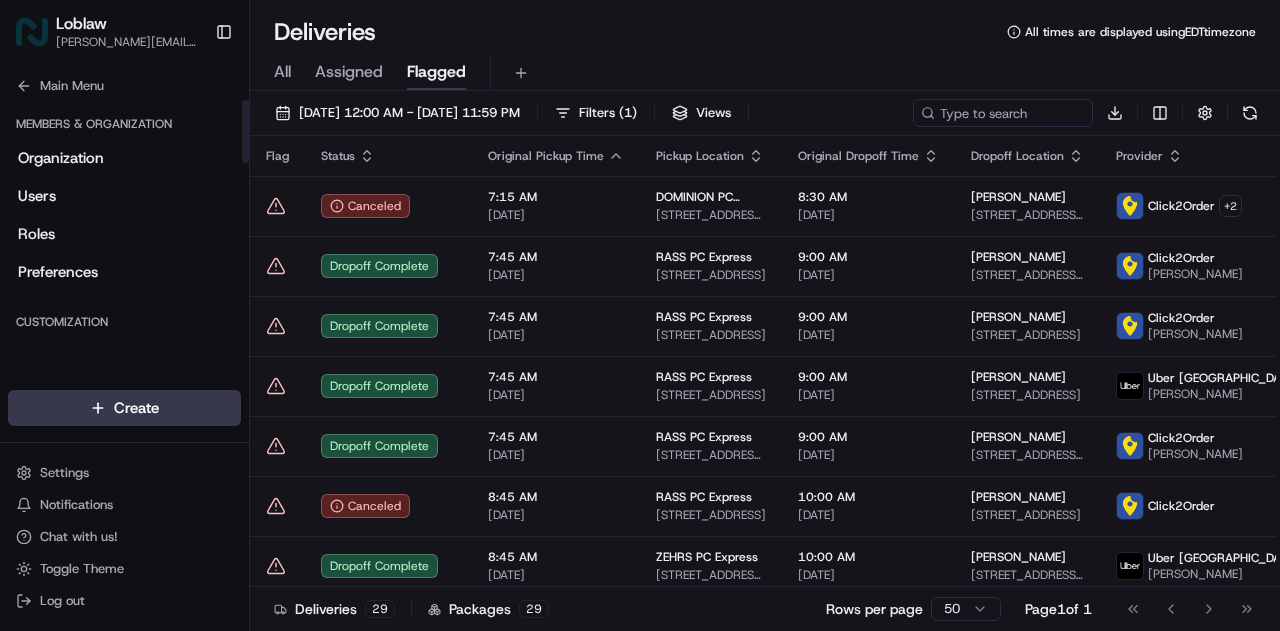 click on "Customization" at bounding box center (124, 322) 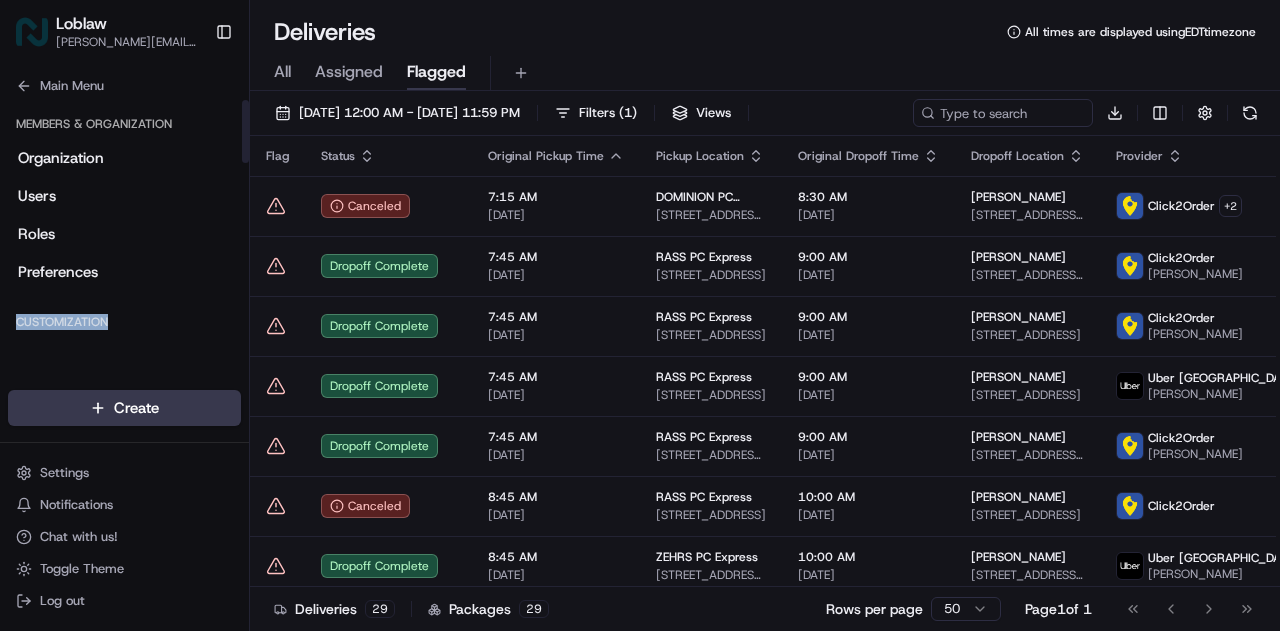 click on "Customization" at bounding box center [124, 322] 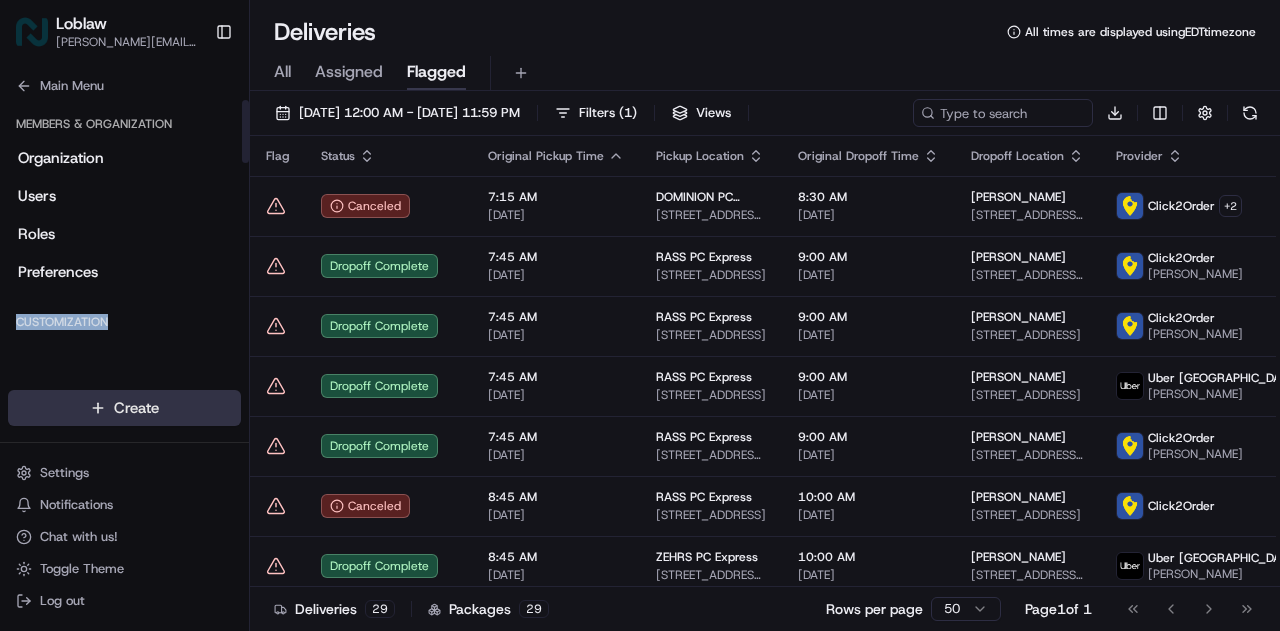 click on "Loblaw [PERSON_NAME][EMAIL_ADDRESS][DOMAIN_NAME] Toggle Sidebar Deliveries Providers Analytics Favorites Main Menu Members & Organization Organization Users Roles Preferences Customization Tracking Orchestration Automations Dispatch Strategy Locations Pickup Locations Dropoff Locations Billing Billing Refund Requests Integrations Notification Triggers Webhooks API Keys Request Logs Create Settings Notifications Chat with us! Toggle Theme Log out Deliveries All times are displayed using  EDT  timezone All Assigned Flagged [DATE] 12:00 AM - [DATE] 11:59 PM Filters ( 1 ) Views Download Flag Status Original Pickup Time Pickup Location Original Dropoff Time Dropoff Location Provider Action Canceled 7:15 AM [DATE] DOMINION PC Express [STREET_ADDRESS][PERSON_NAME] 8:30 AM [DATE] [PERSON_NAME] [STREET_ADDRESS][US_STATE] Click2Order + 2 Dropoff Complete 7:45 AM [DATE] RASS PC Express 295 NS-[GEOGRAPHIC_DATA], [GEOGRAPHIC_DATA] 9:00 AM [DATE] 1" at bounding box center (640, 315) 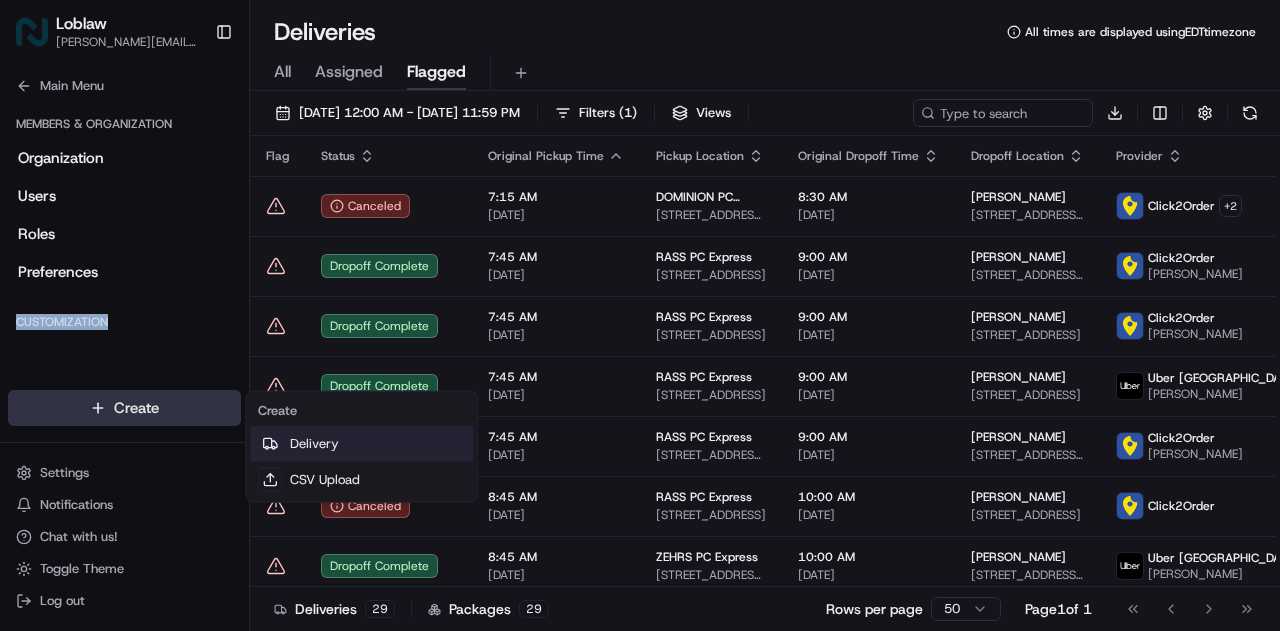 click on "Delivery" at bounding box center [361, 444] 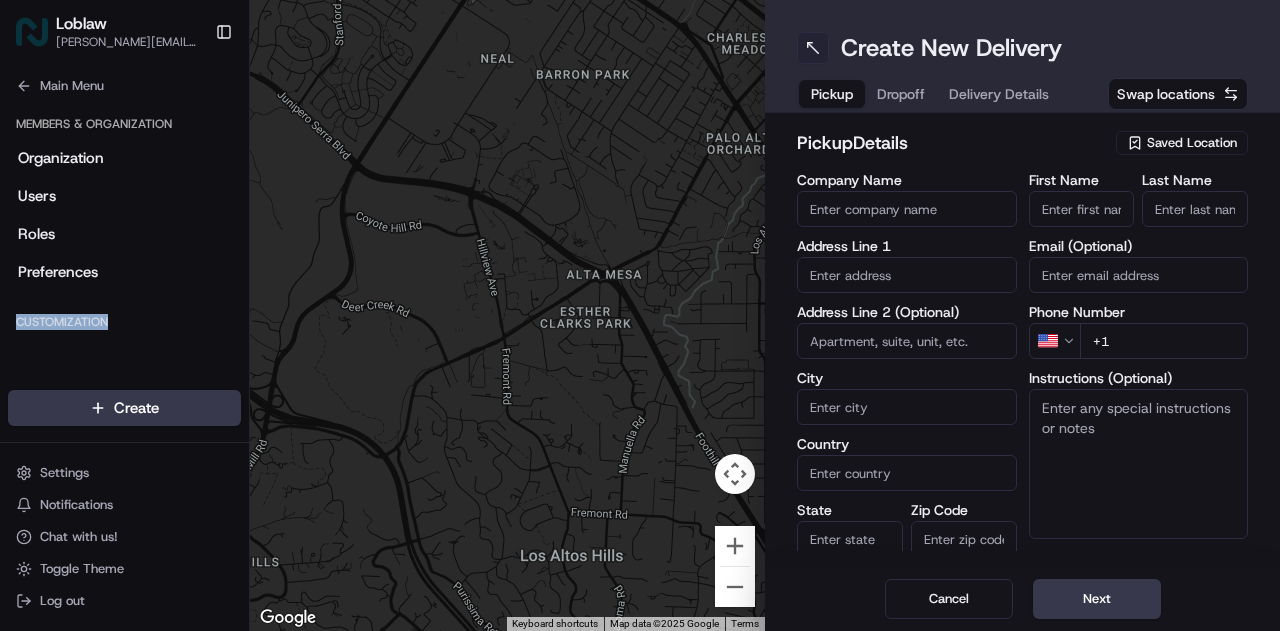 click at bounding box center (813, 48) 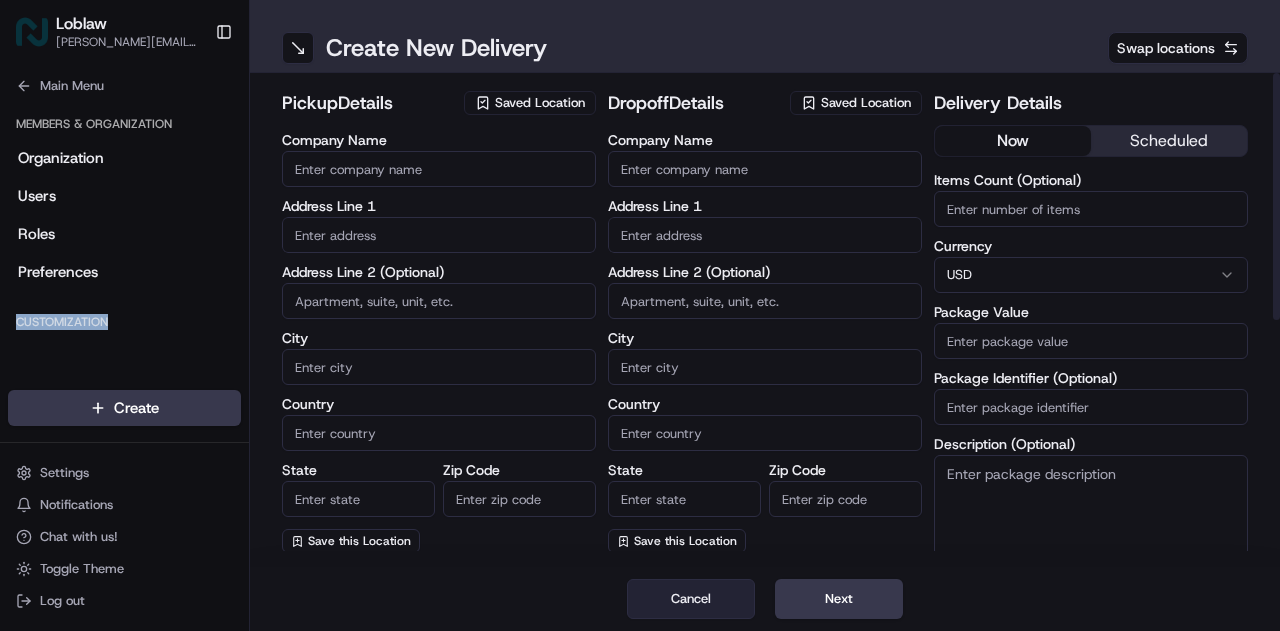 click on "Cancel" at bounding box center (691, 599) 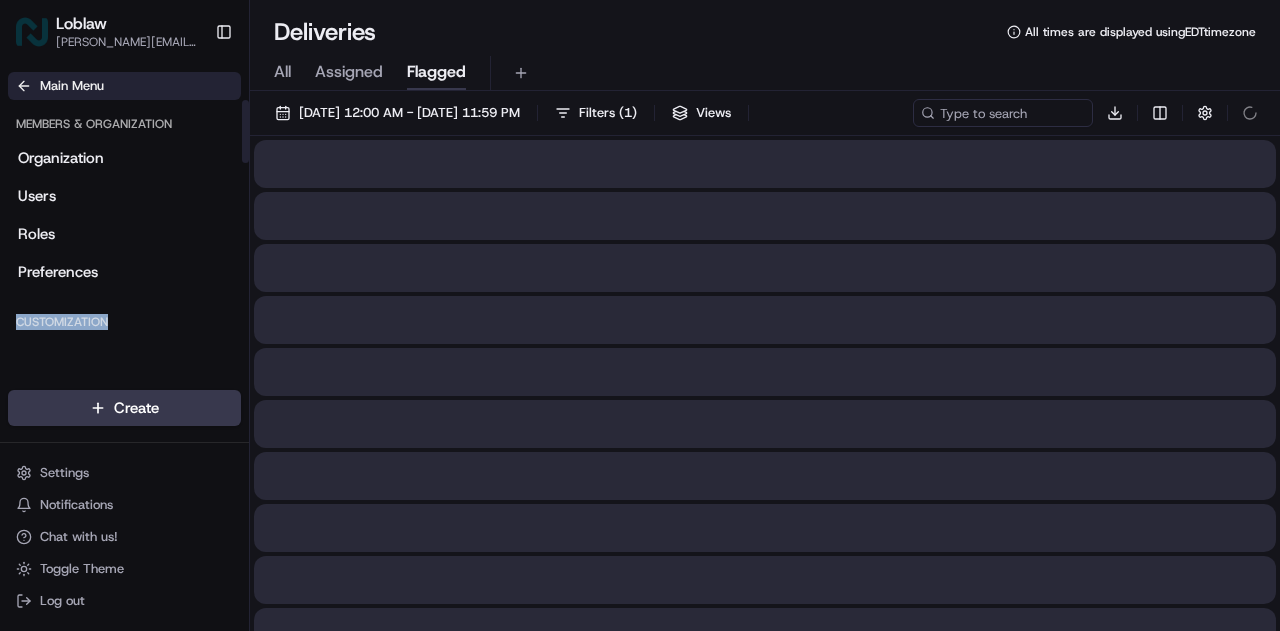 click 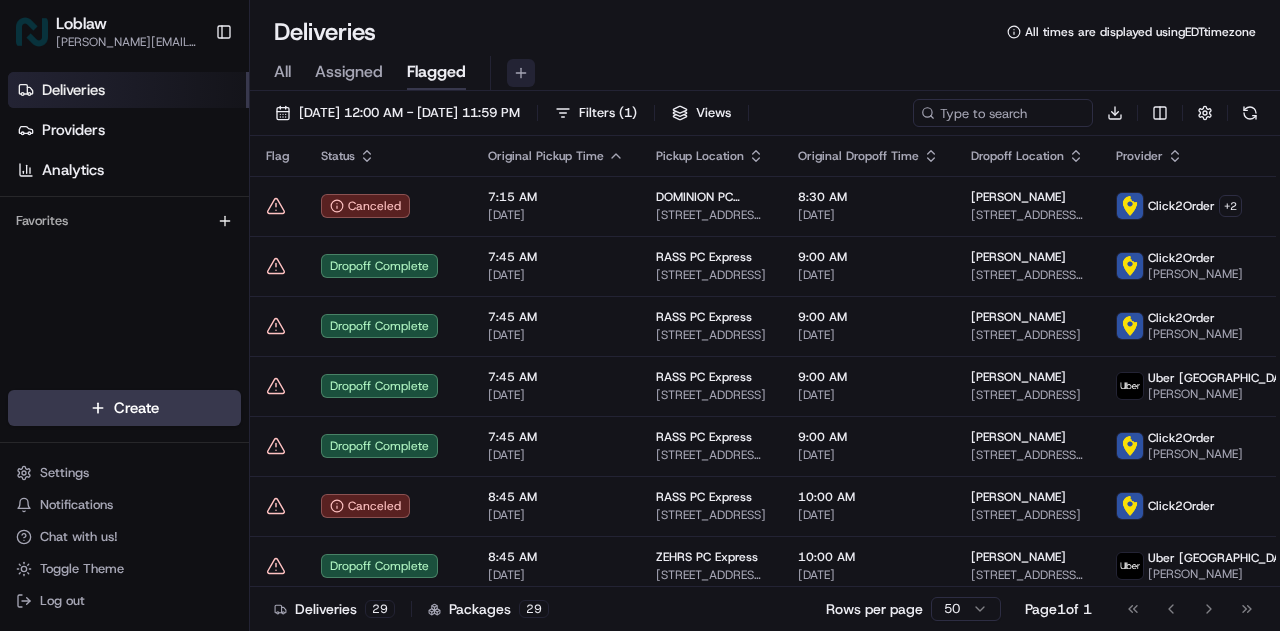 click at bounding box center [521, 73] 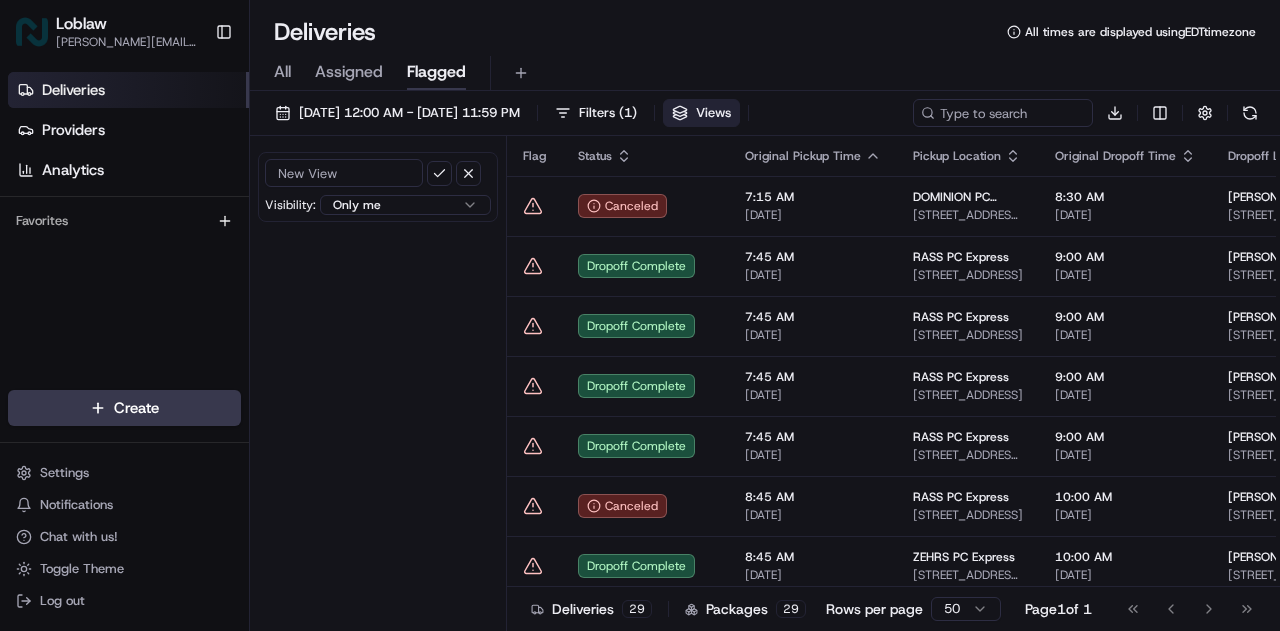 click on "All Assigned Flagged" at bounding box center [765, 73] 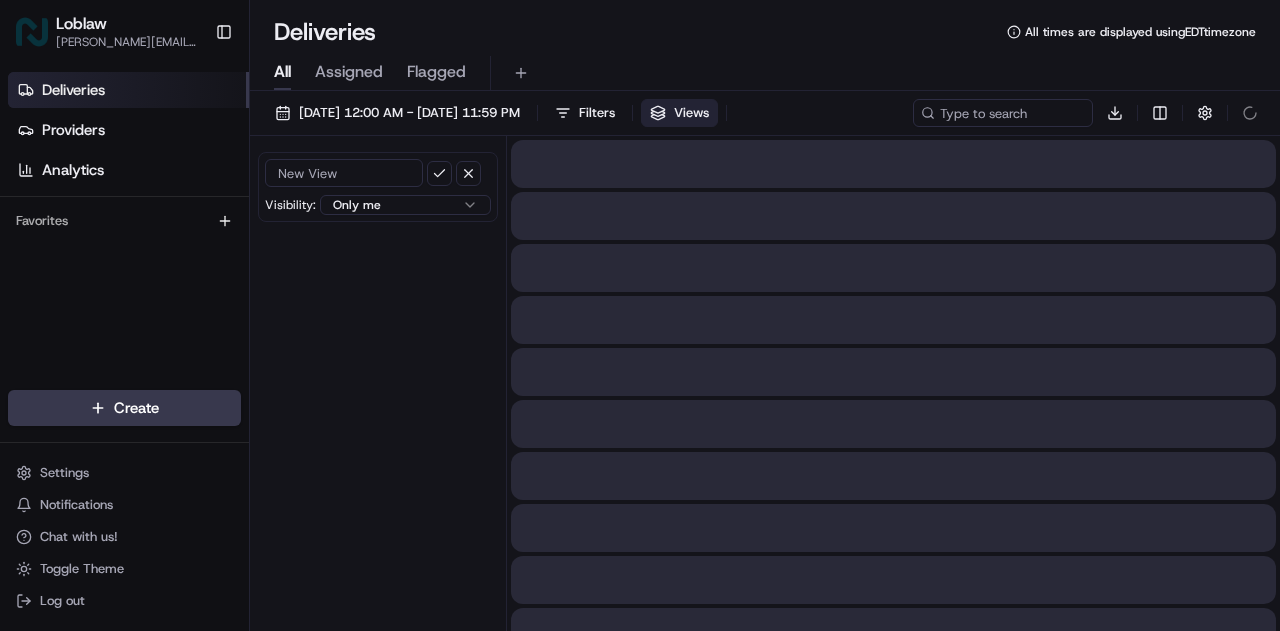 click on "All" at bounding box center [282, 72] 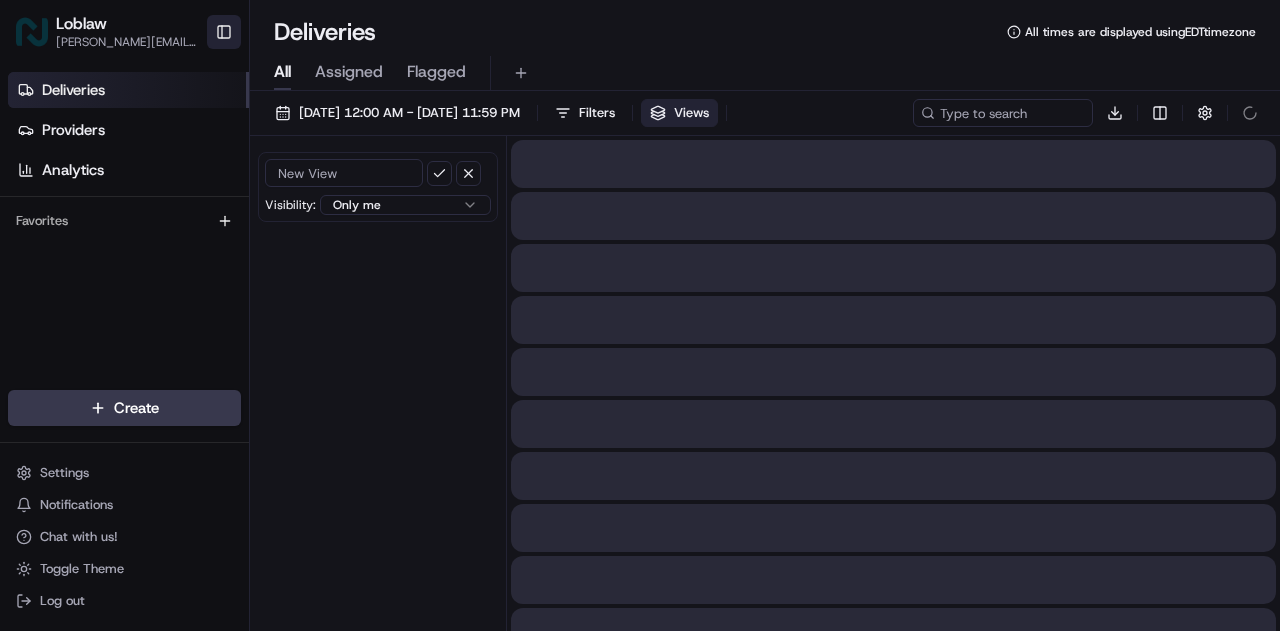 click on "Toggle Sidebar" at bounding box center (224, 32) 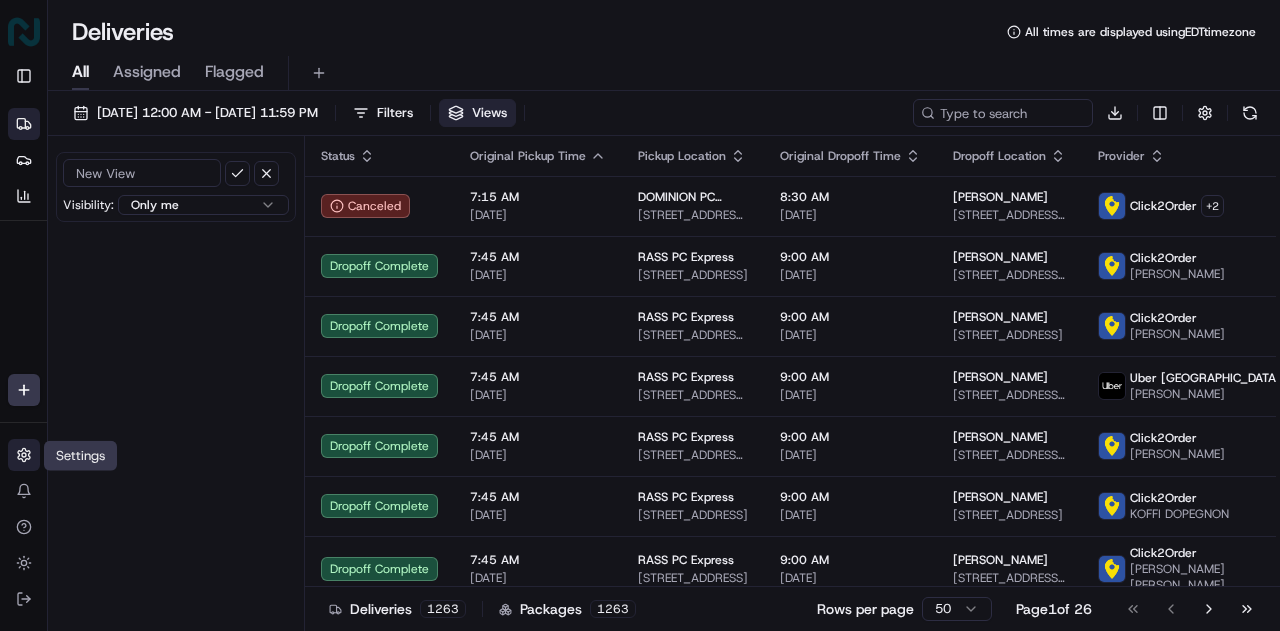 click on "Settings" at bounding box center [24, 455] 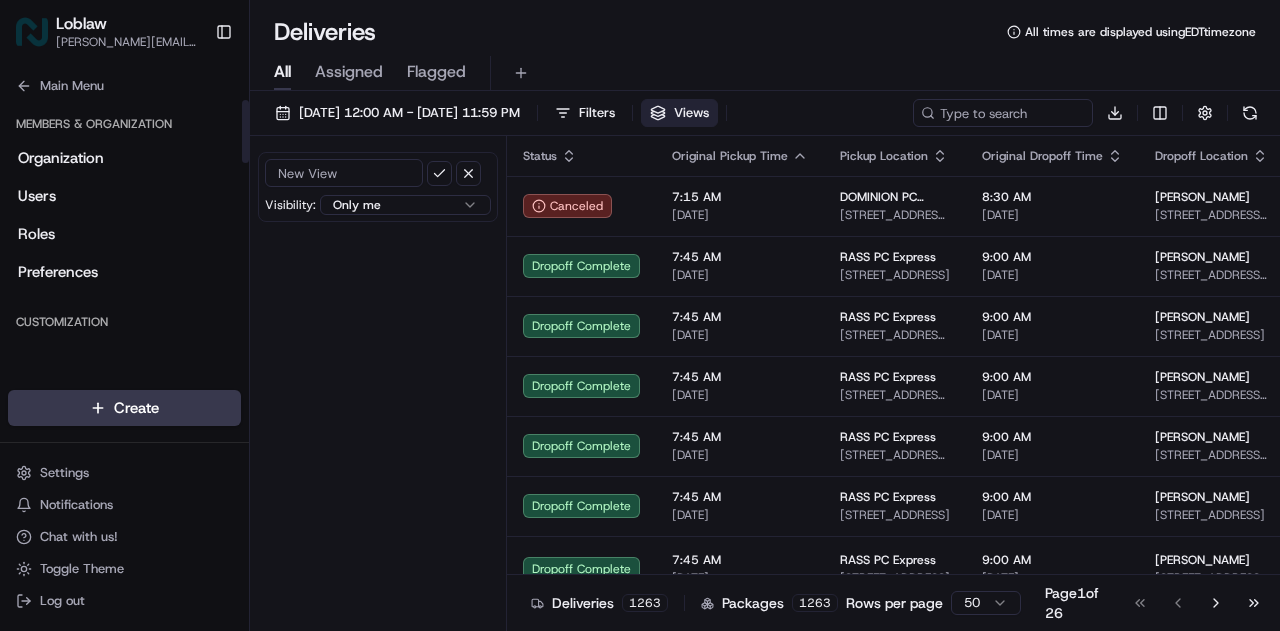 click on "Customization" at bounding box center (124, 322) 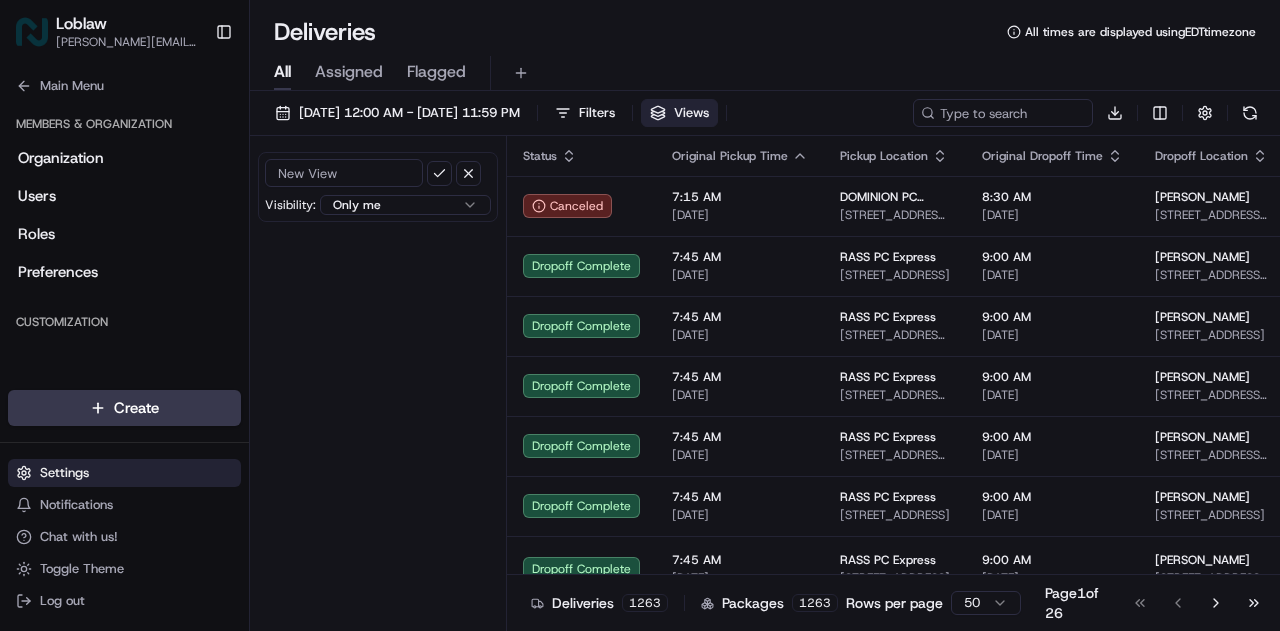 click on "Settings" at bounding box center [64, 473] 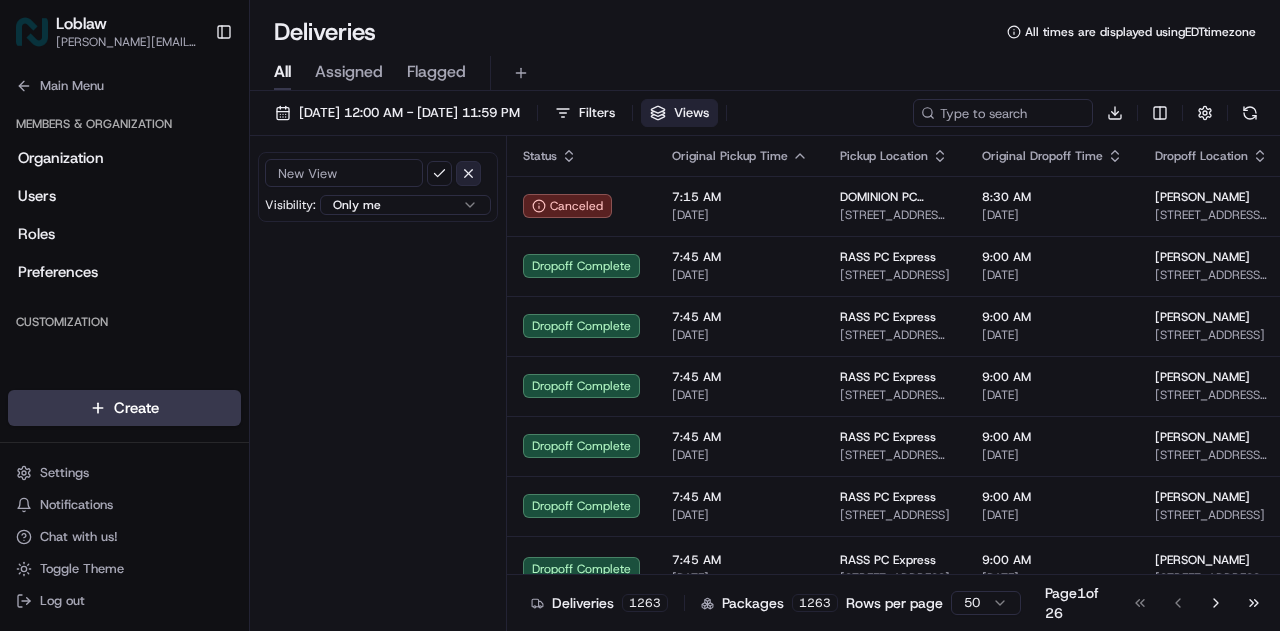 click at bounding box center [454, 173] 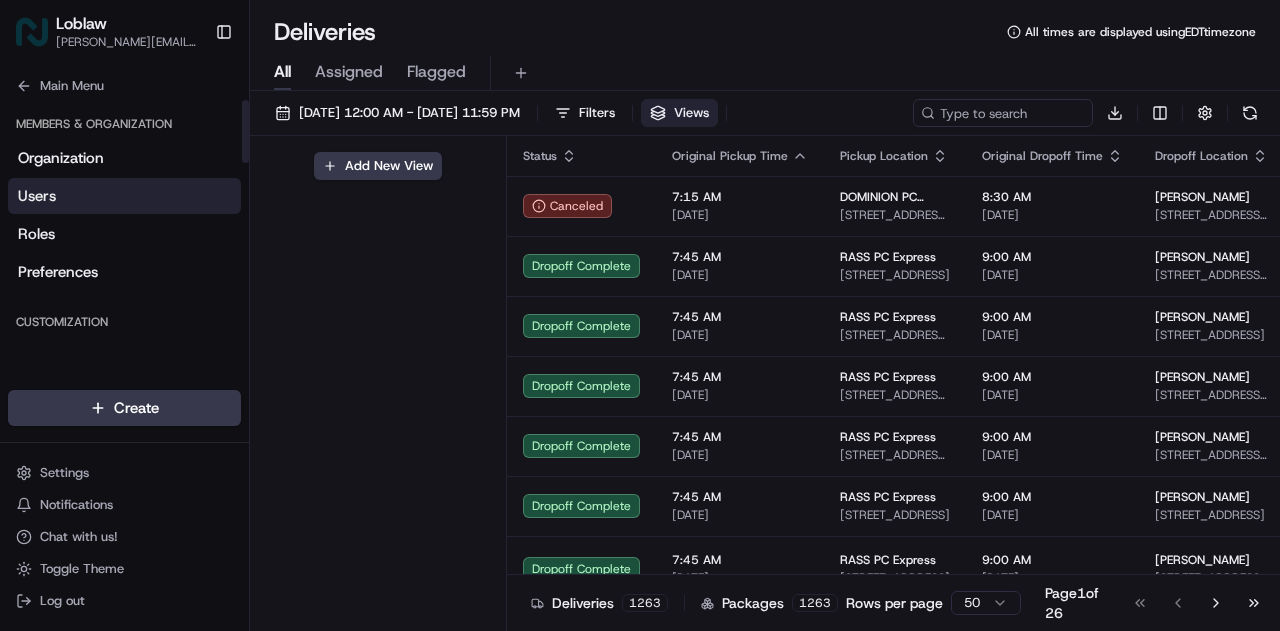 click on "Users" at bounding box center [37, 196] 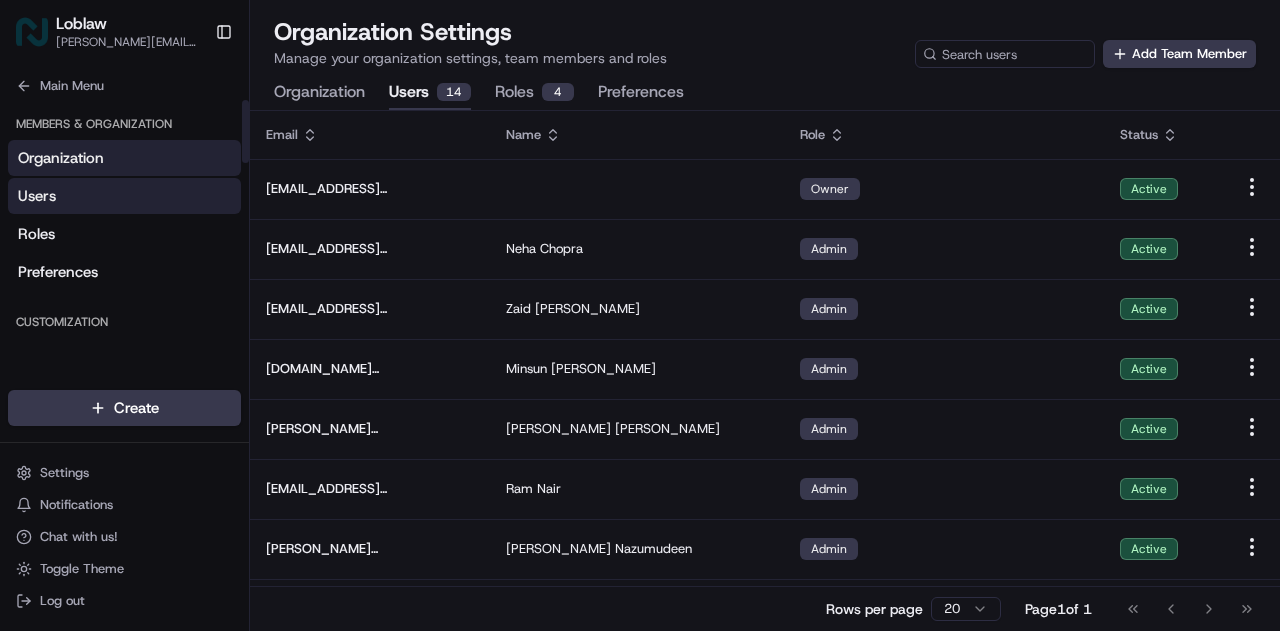 click on "Organization" at bounding box center (61, 158) 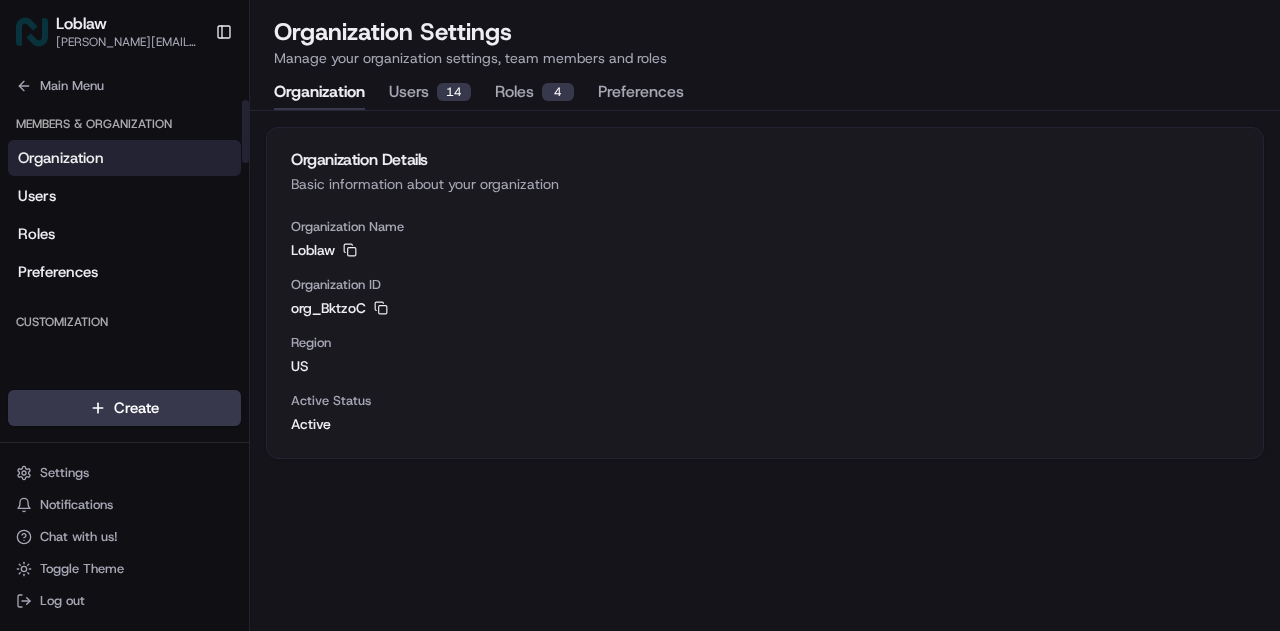 click on "Members & Organization Organization Users Roles Preferences" at bounding box center [124, 199] 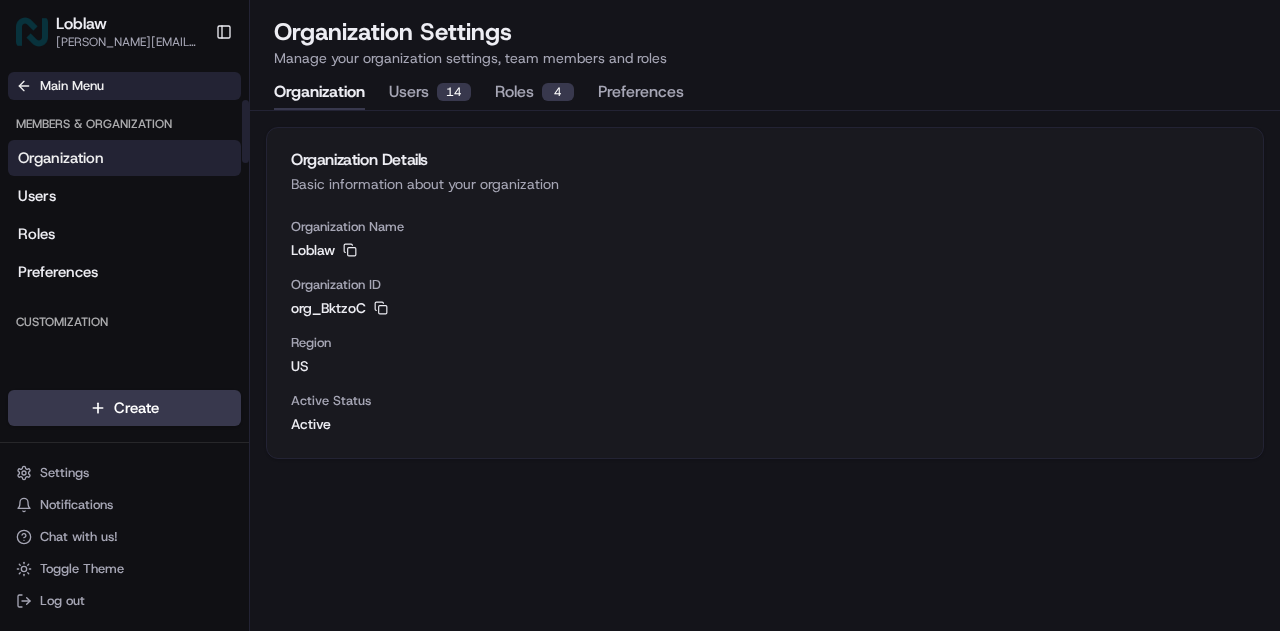 click on "Main Menu" at bounding box center (72, 86) 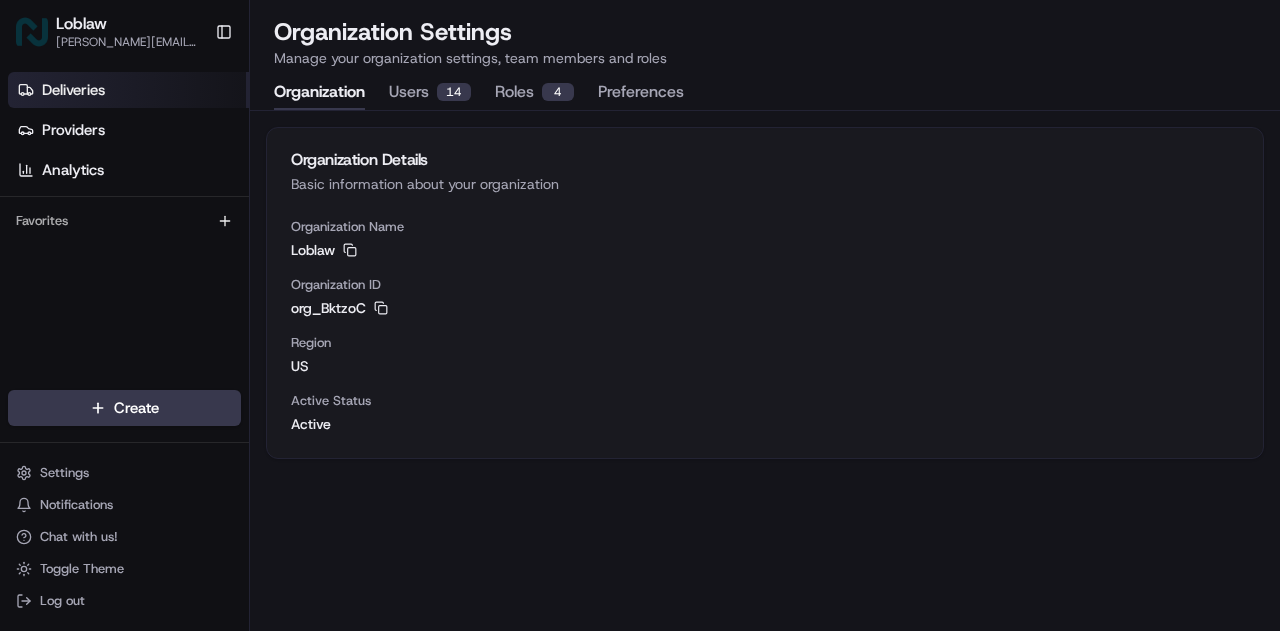 click on "Deliveries" at bounding box center [73, 90] 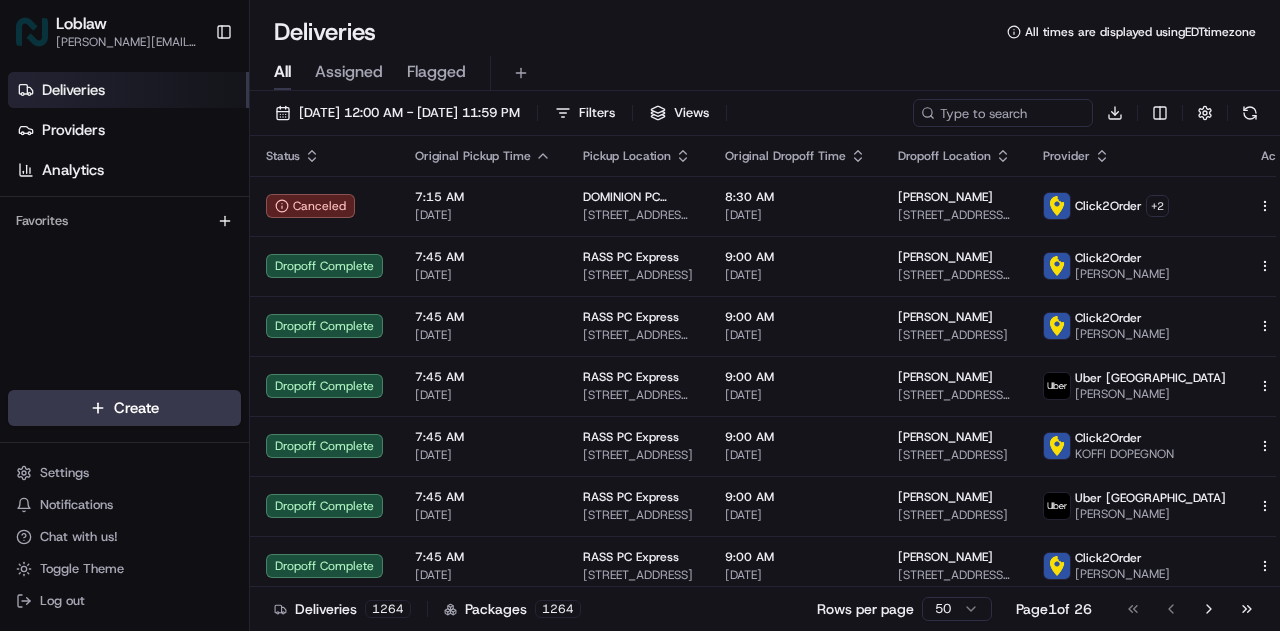 click on "Deliveries" at bounding box center [325, 32] 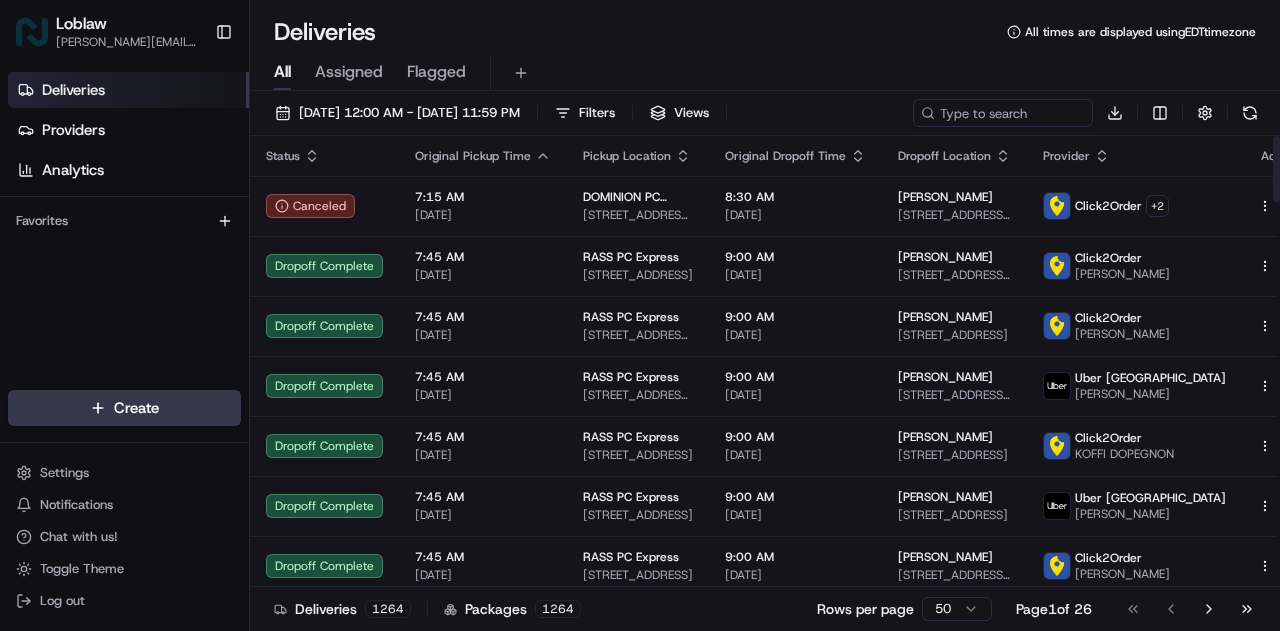 click on "All Assigned Flagged" at bounding box center (765, 69) 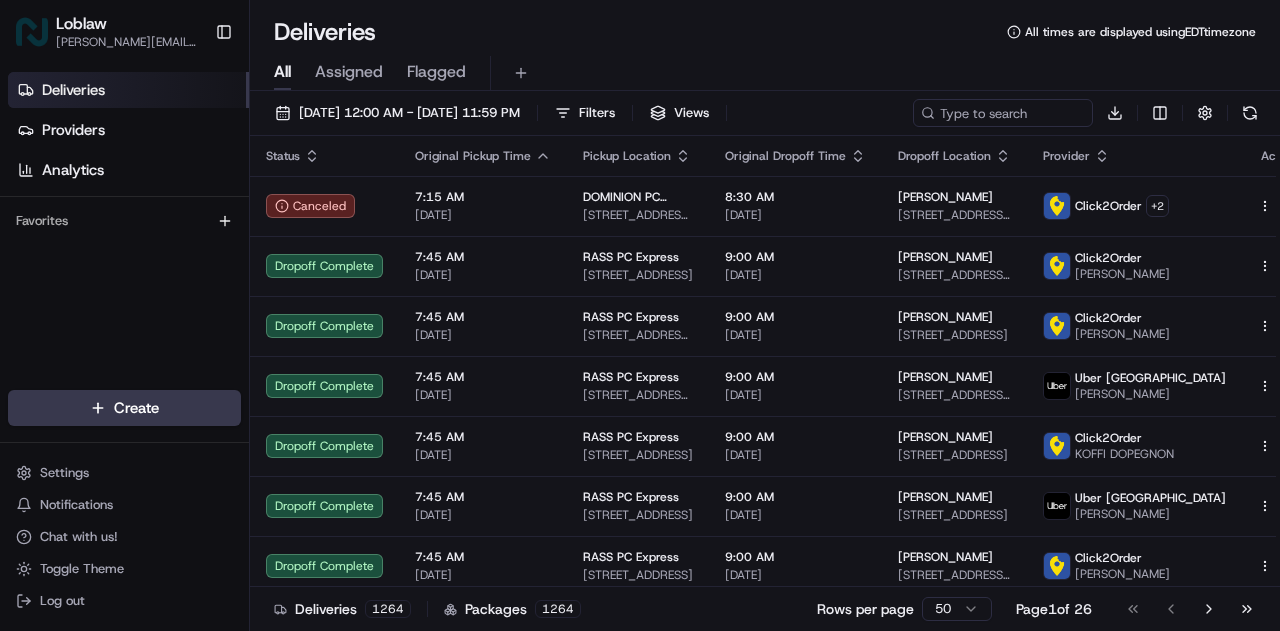 click on "Assigned" at bounding box center [349, 72] 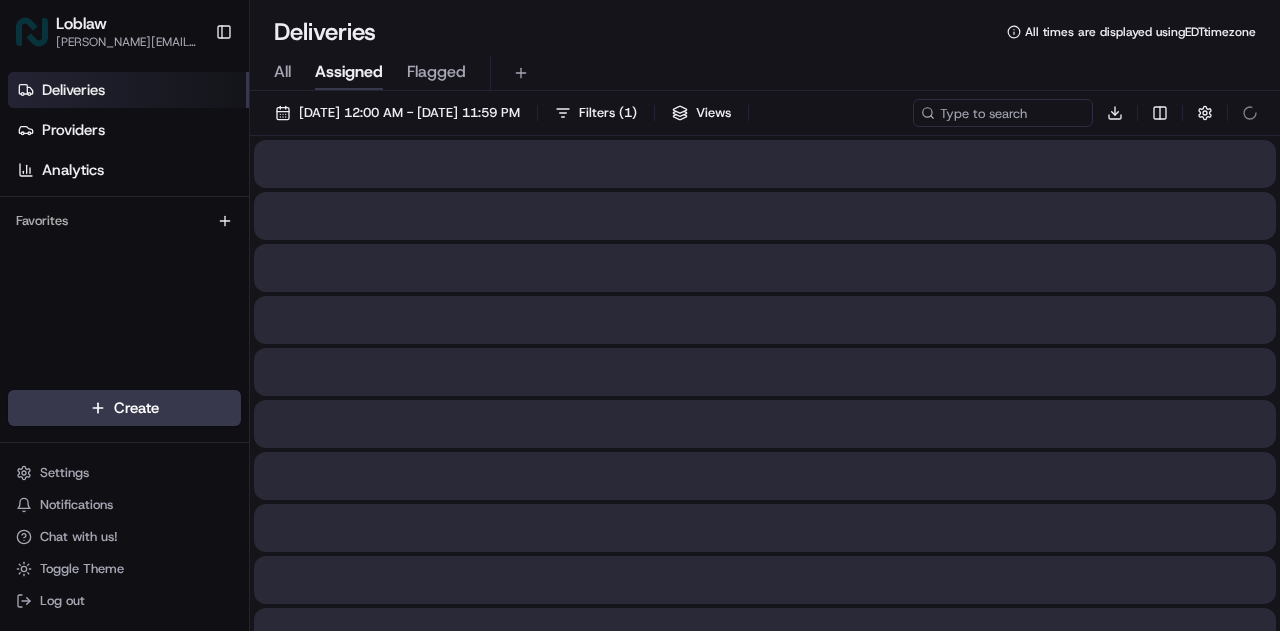 click on "Flagged" at bounding box center [436, 72] 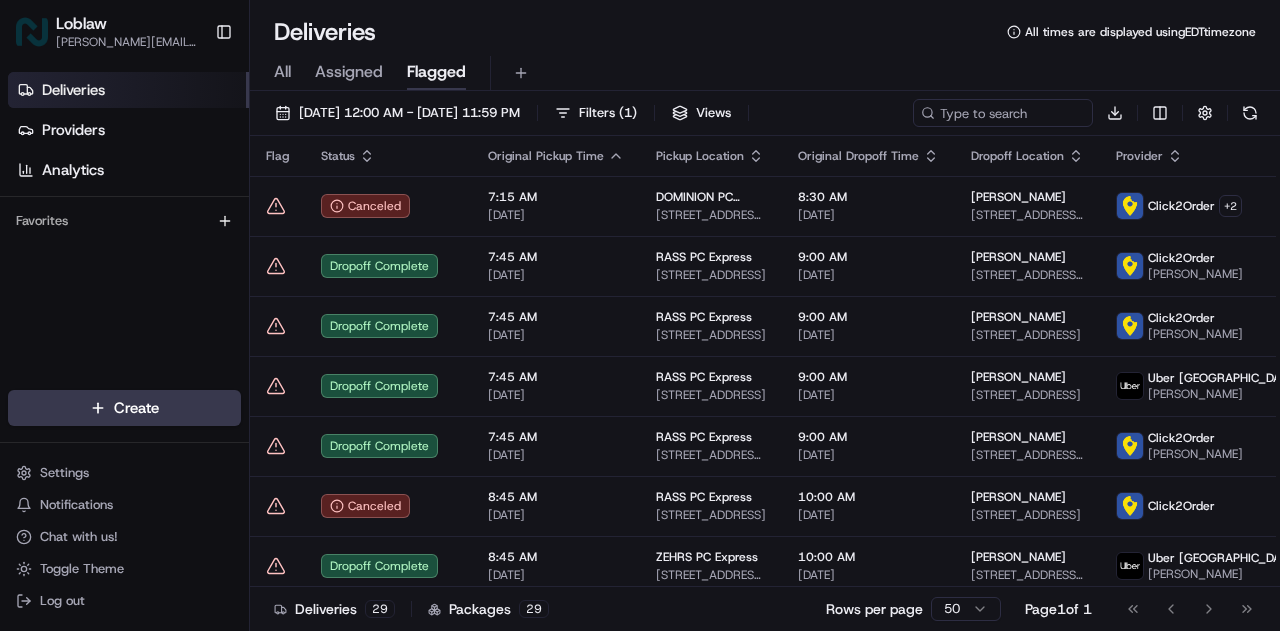 click on "Assigned" at bounding box center (349, 72) 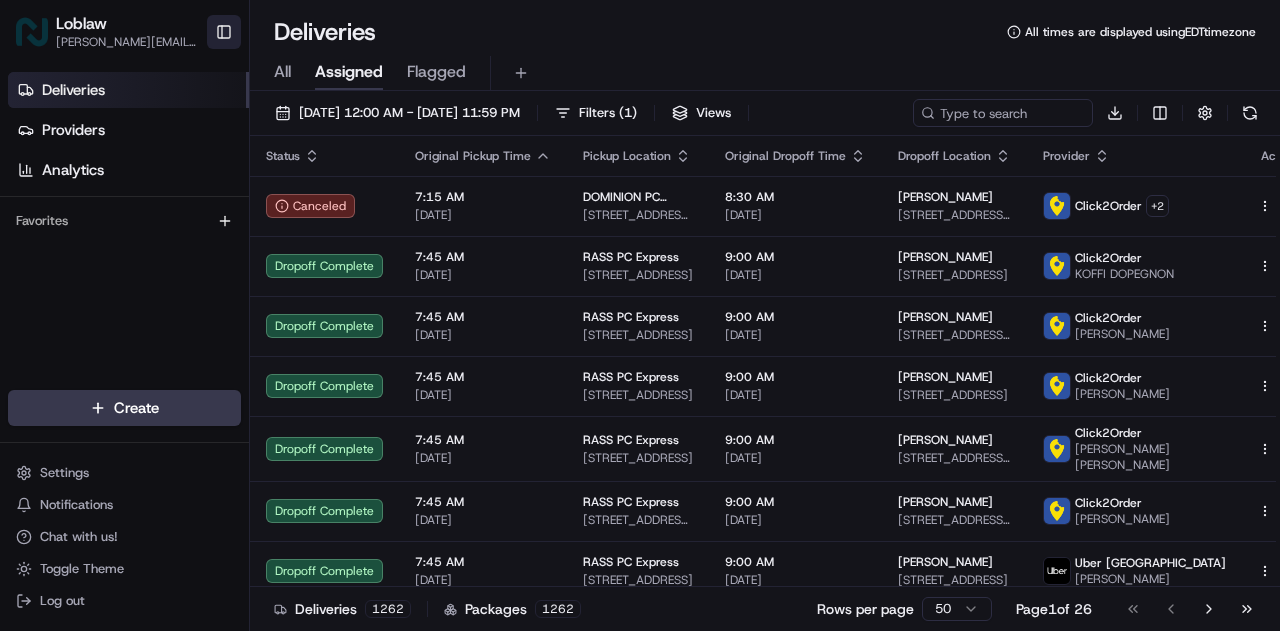 click on "Toggle Sidebar" at bounding box center (224, 32) 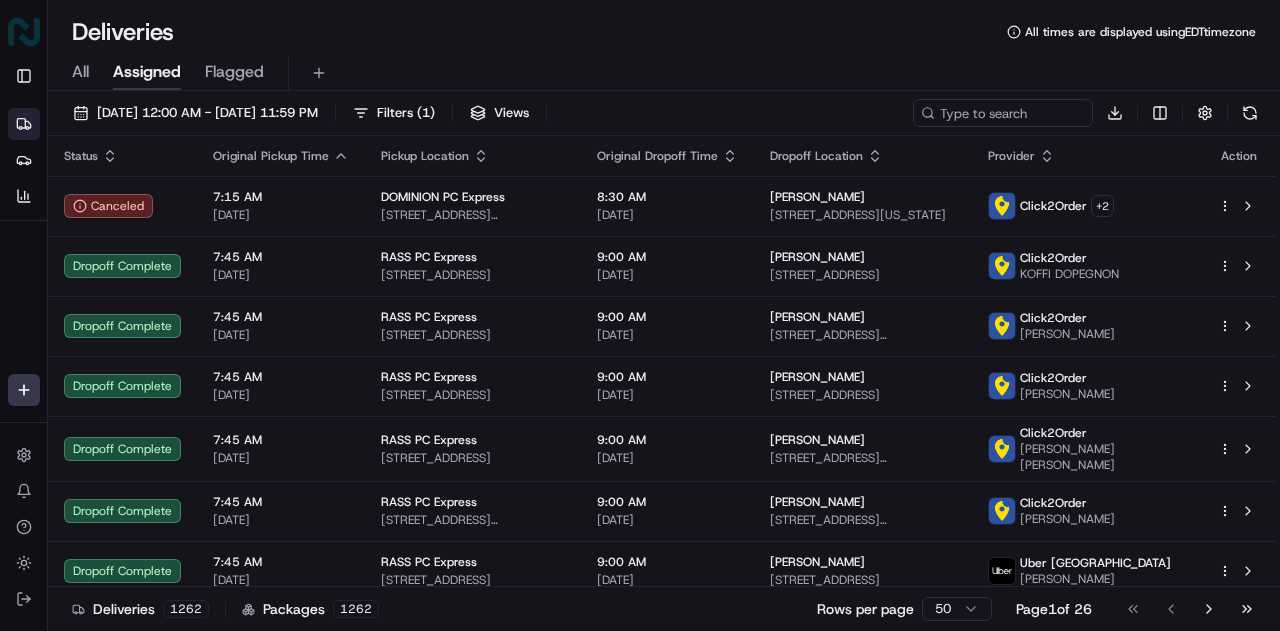 click on "Toggle Sidebar" at bounding box center [24, 76] 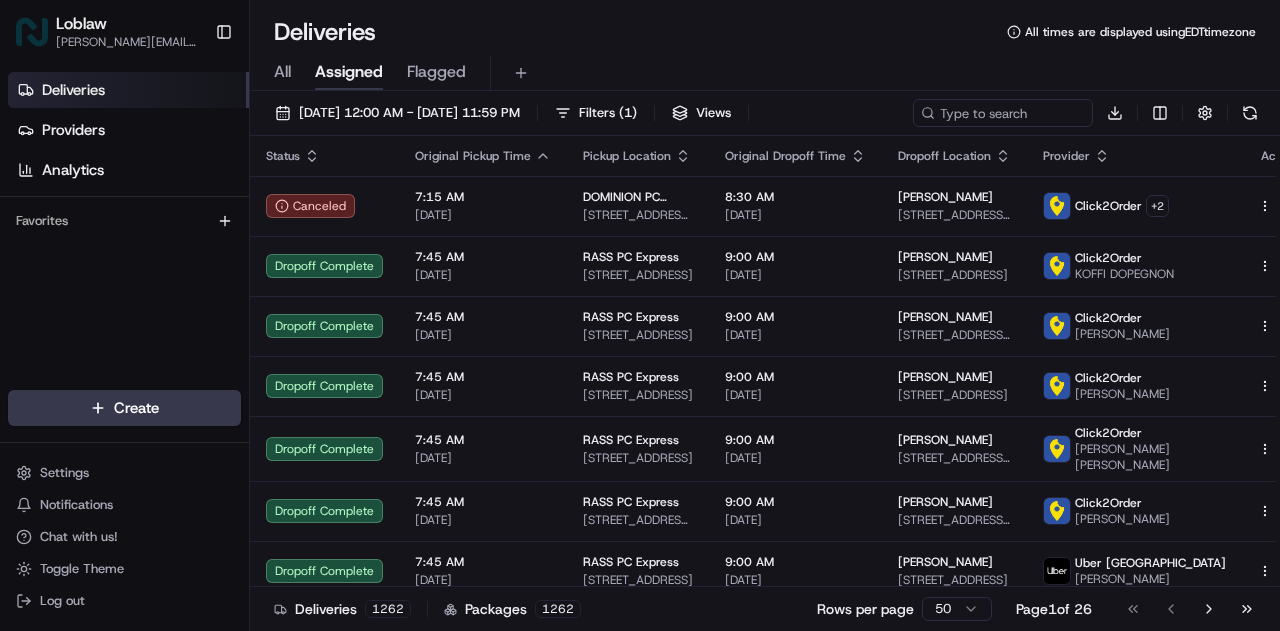 click on "Loblaw" at bounding box center (81, 24) 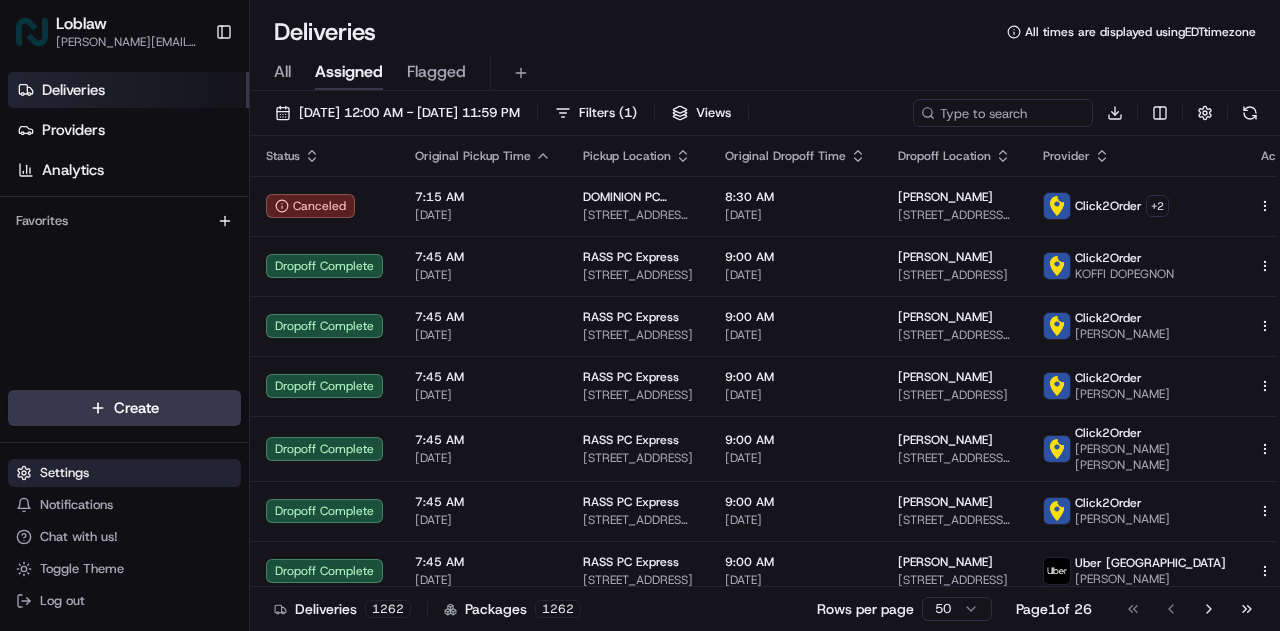 click on "Settings" at bounding box center [64, 473] 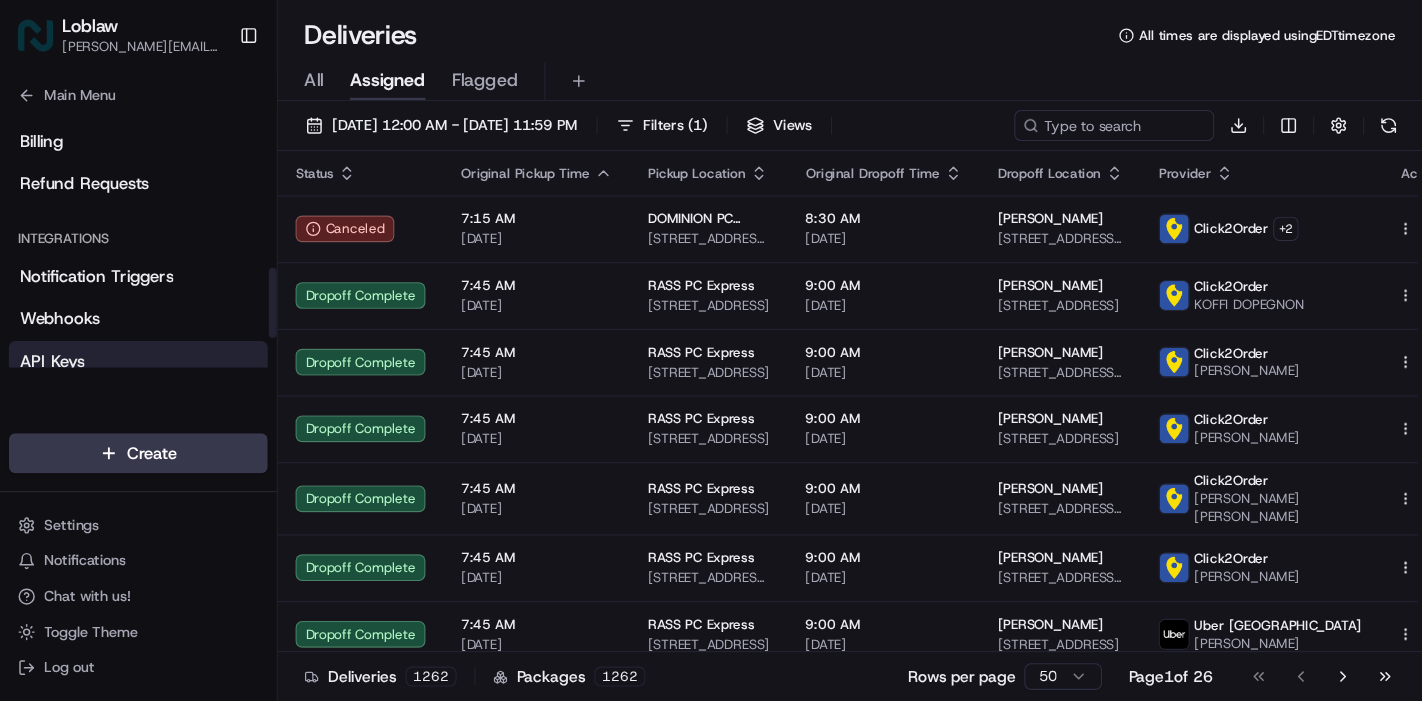 scroll, scrollTop: 514, scrollLeft: 0, axis: vertical 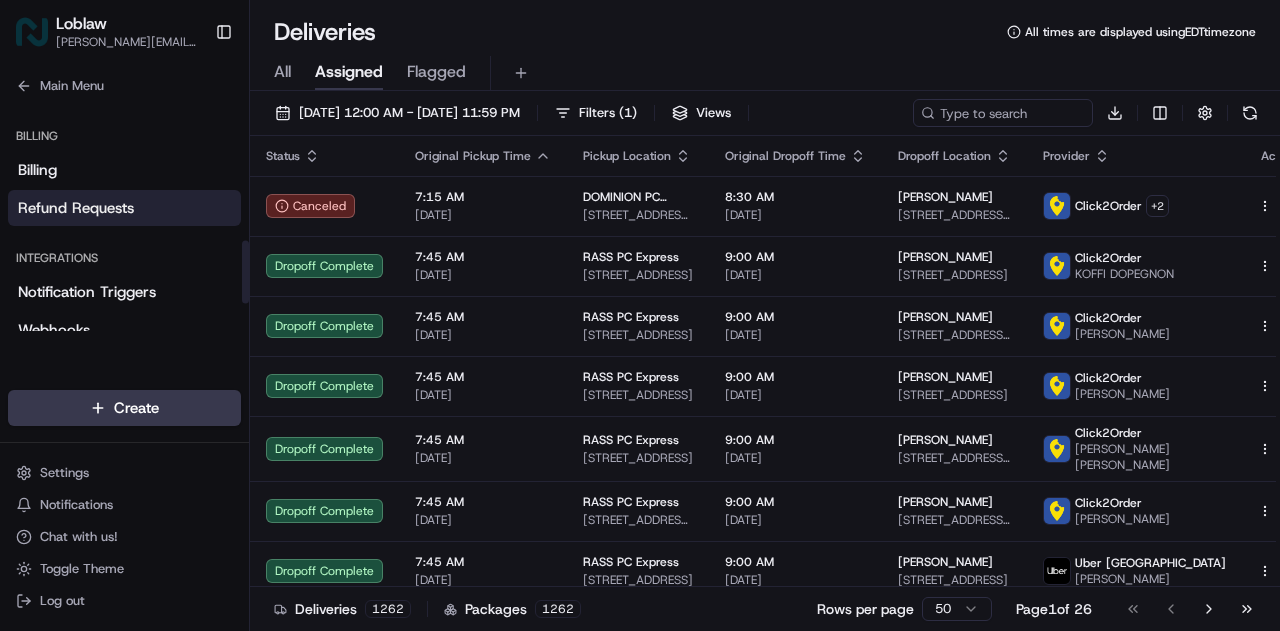 click on "Refund Requests" at bounding box center [76, 208] 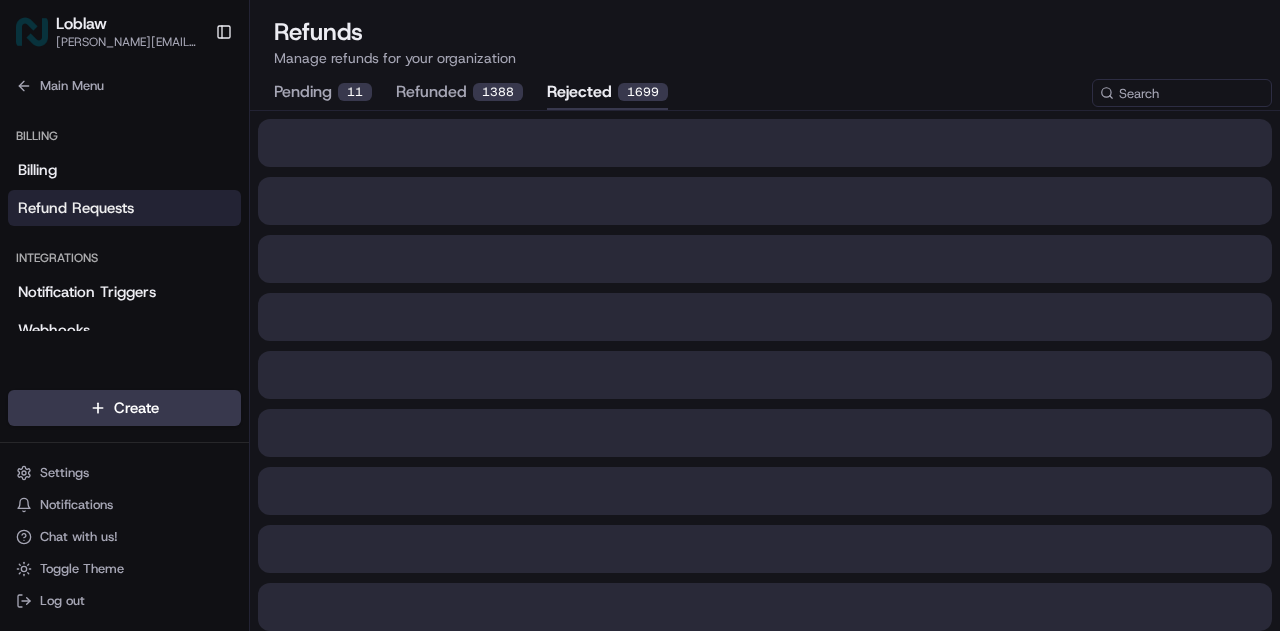 click on "rejected   1699" at bounding box center (607, 93) 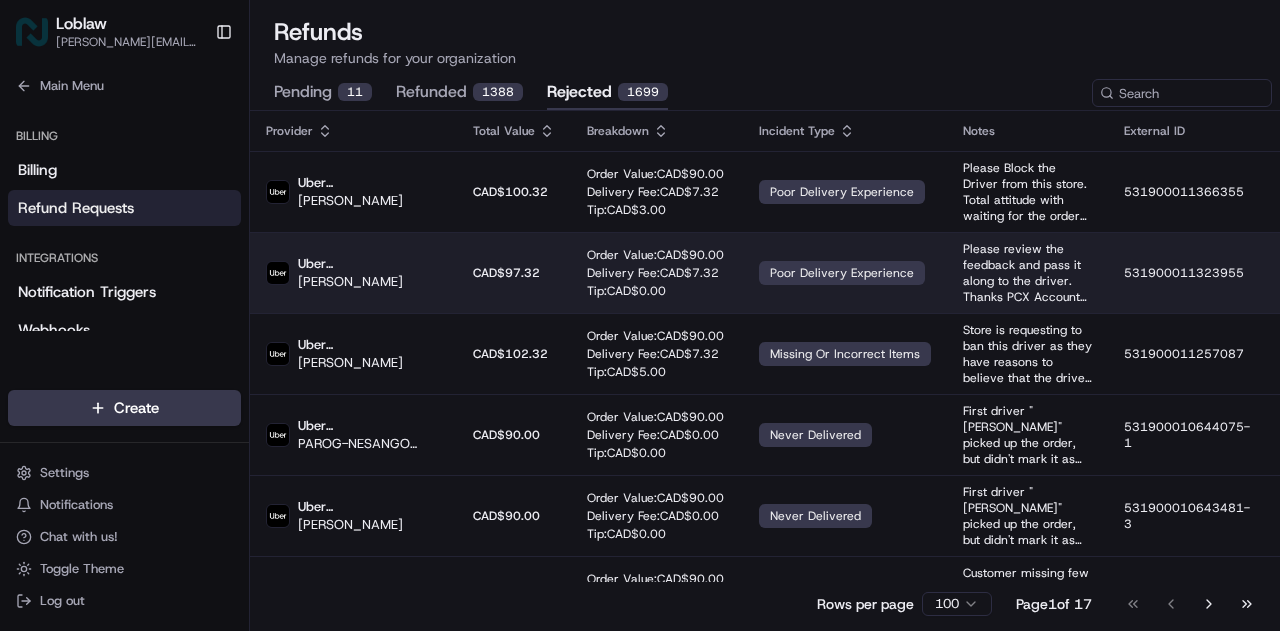 type 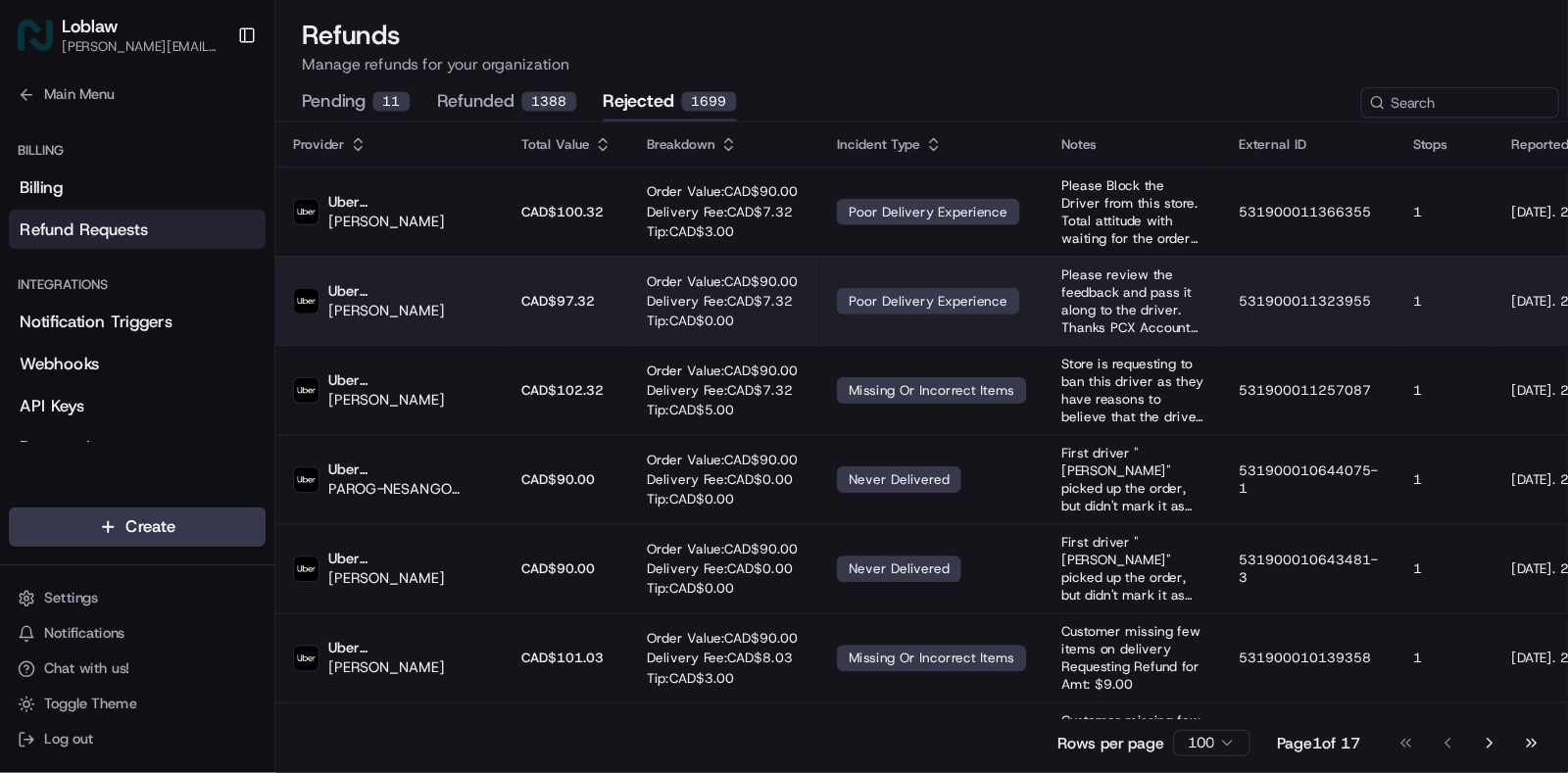 scroll, scrollTop: 447, scrollLeft: 0, axis: vertical 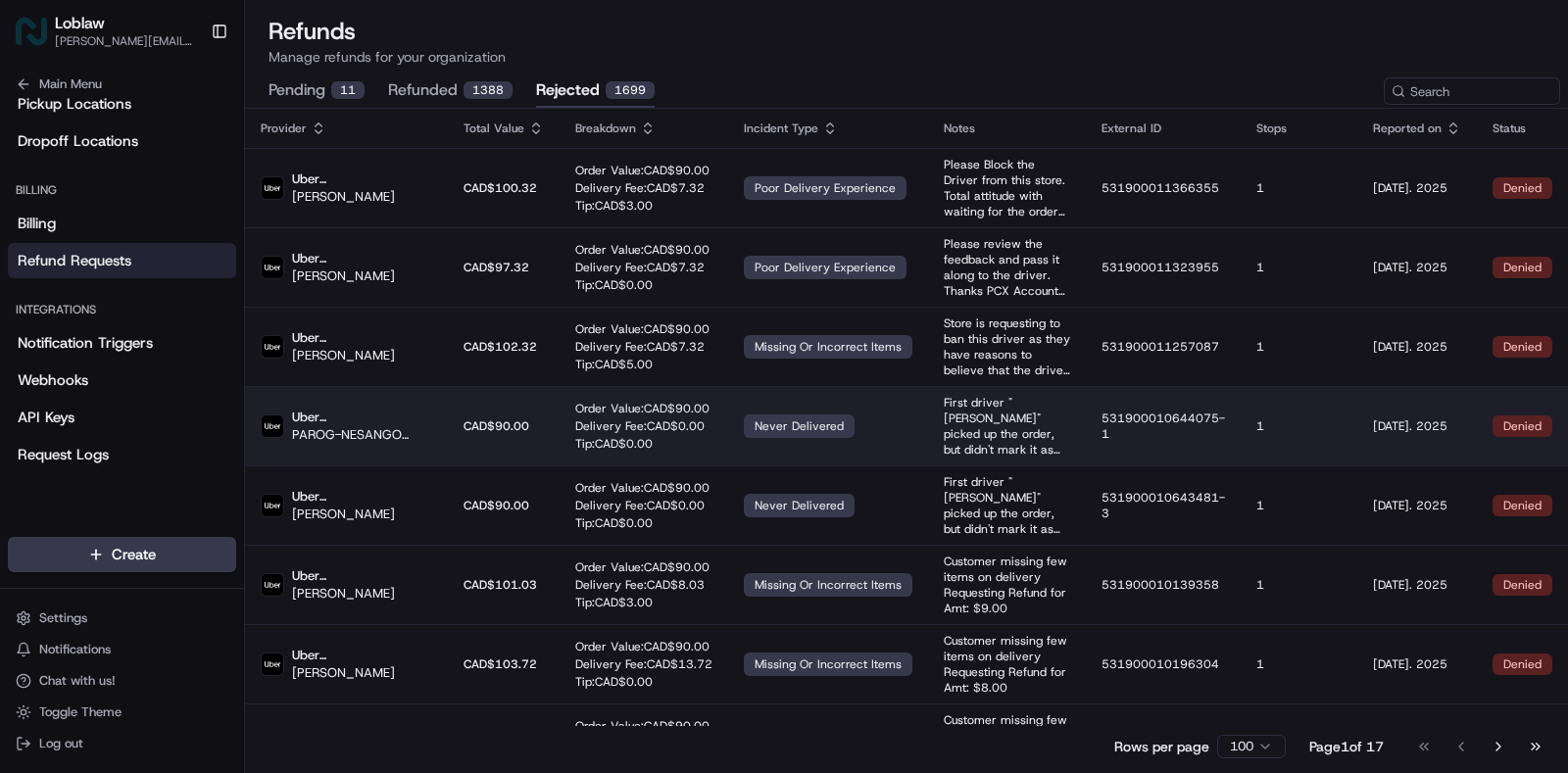 click on "Uber Canada [PERSON_NAME] CAD$ 100.32 Order Value:  CAD$ 90.00 Delivery Fee:  CAD$ 7.32 Tip:  CAD$ 3.00 poor delivery experience Please Block the Driver from this store. Total attitude with waiting for the order and arguing/yelling with the store. 531900011366355 [DATE] 4. 2025 denied Uber Canada [PERSON_NAME] CAD$ 97.32 Order Value:  CAD$ 90.00 Delivery Fee:  CAD$ 7.32 Tip:  CAD$ 0.00 poor delivery experience Please review the feedback and pass it along to the driver. Thanks
PCX Account Name: [PERSON_NAME]
Order # 531900011323955
We have had alot of delivery drivers lately calling in to say they are here and in a spot but they are not in that spot. This messes up the orders and is quite confusing to staff and risking the customers getting the wrong orders. We have talked with the drivers but they are still doing this. [DATE] one has called in to say they were here in a spot that already had a customer in it. Yet they were not even in the parking lot. 531900011323955 [DATE] 3. 2025 denied Uber [GEOGRAPHIC_DATA] [PERSON_NAME] CAD$" at bounding box center (906, 4116) 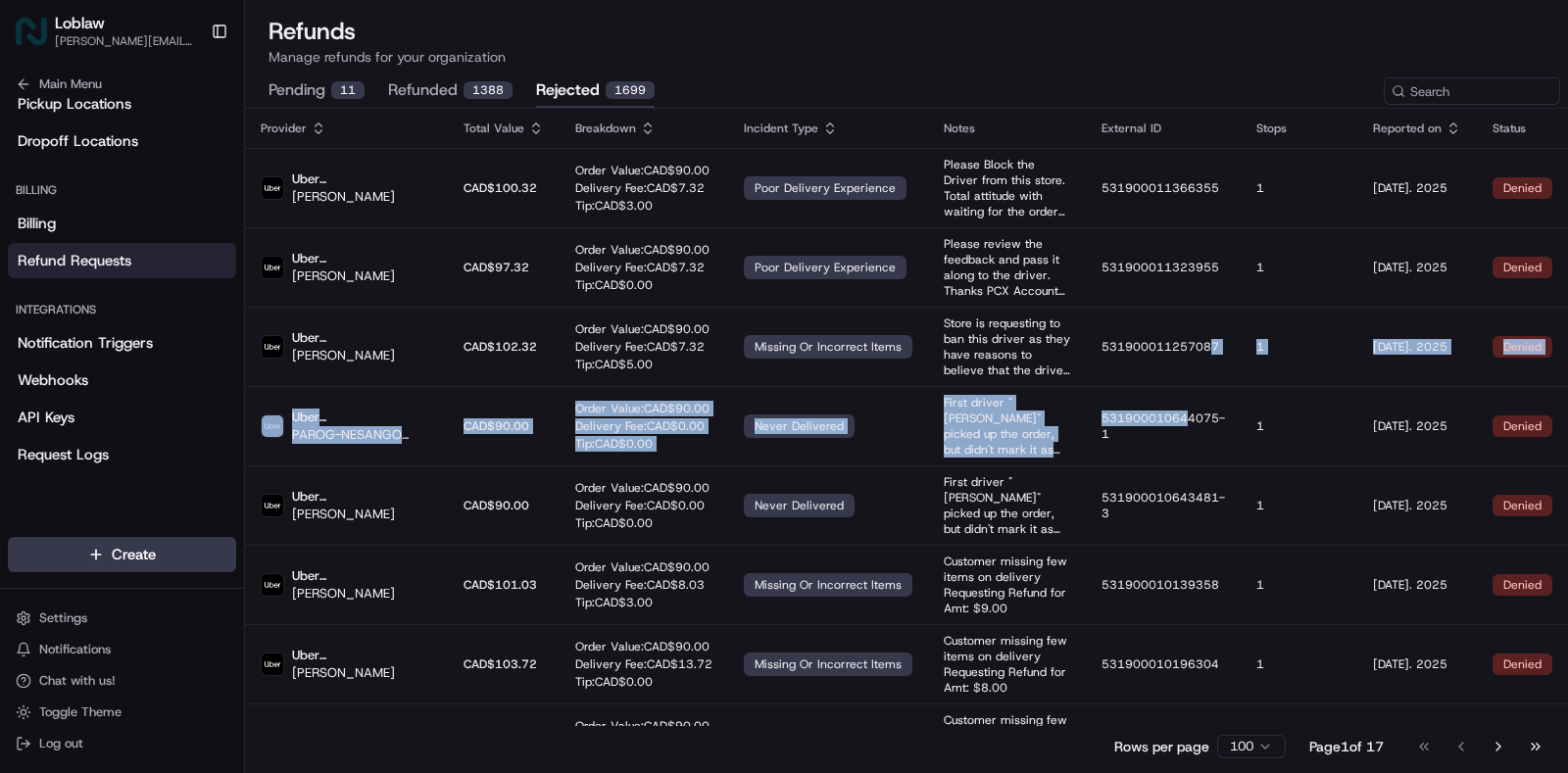 click on "refunded   1388" at bounding box center (450, 91) 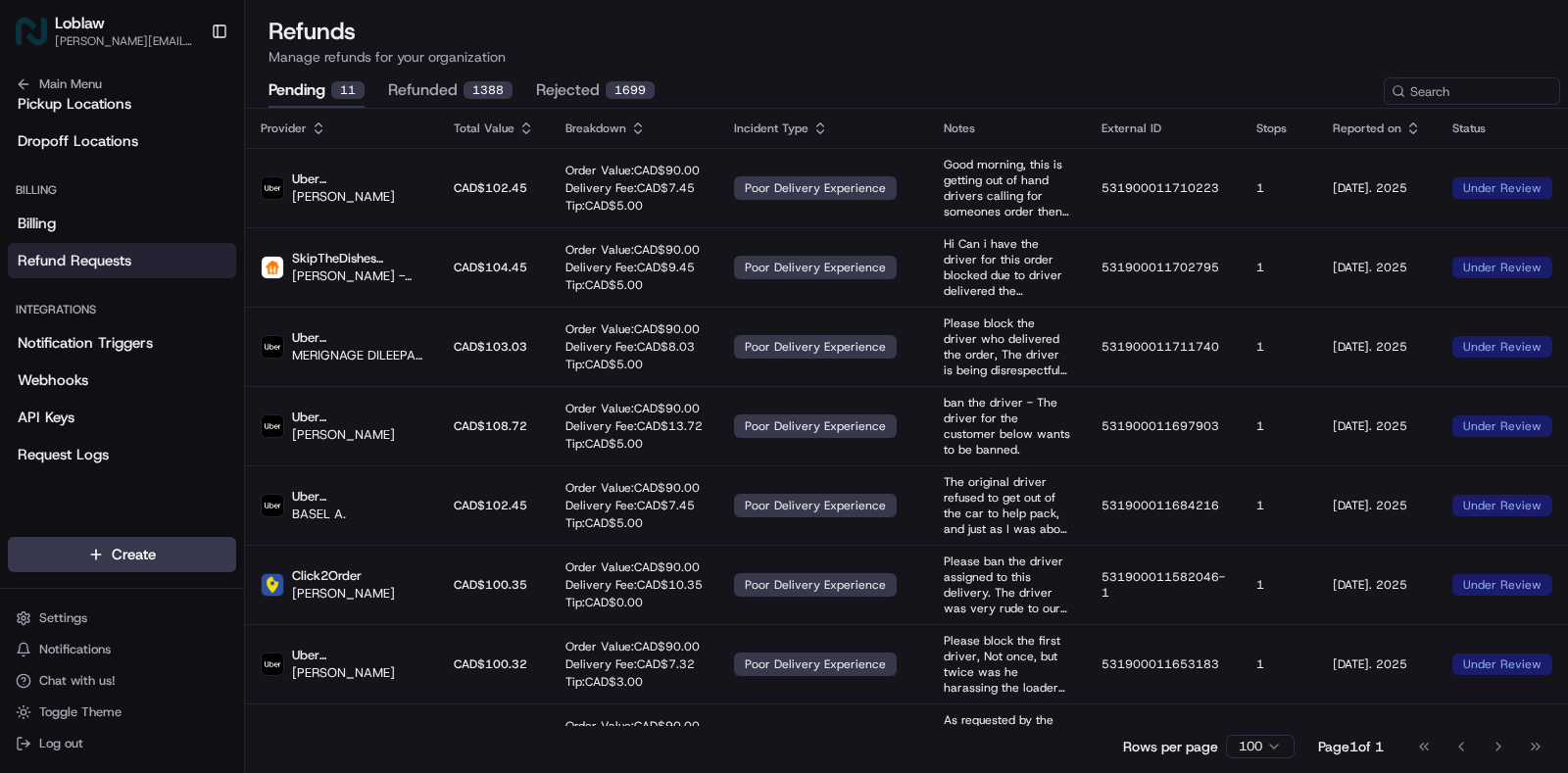 click on "pending   11" at bounding box center [317, 91] 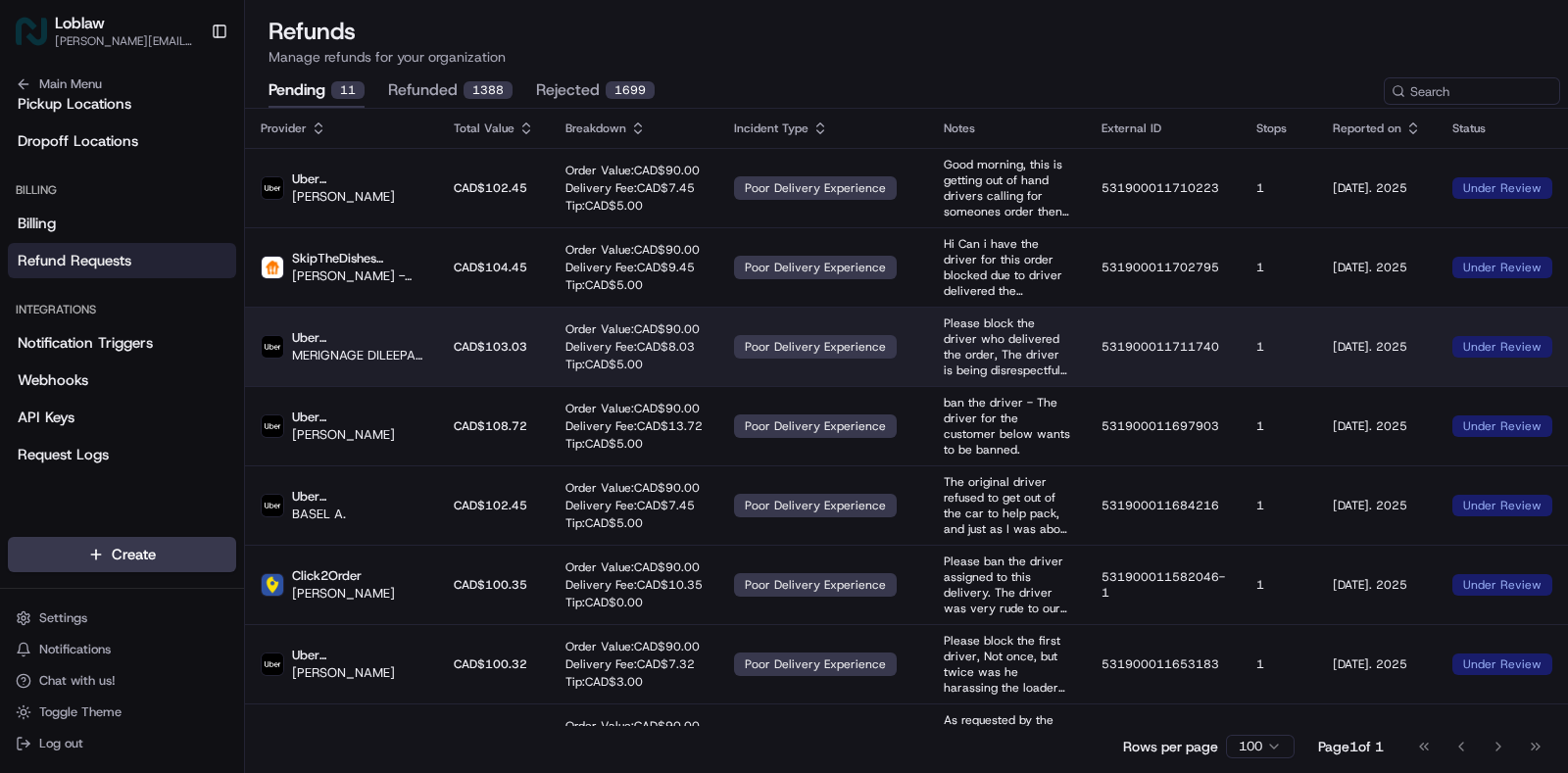 type 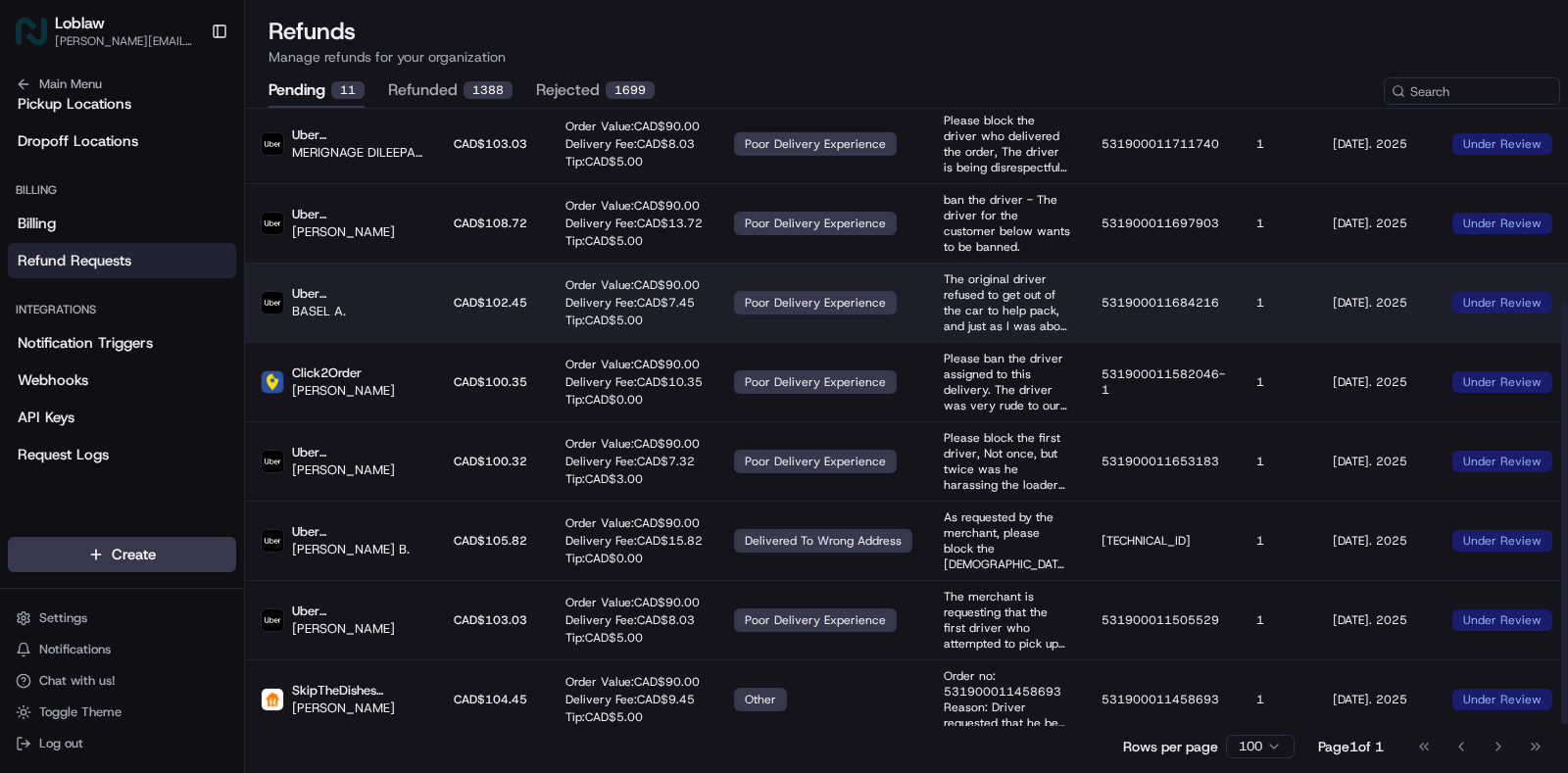 scroll, scrollTop: 281, scrollLeft: 0, axis: vertical 